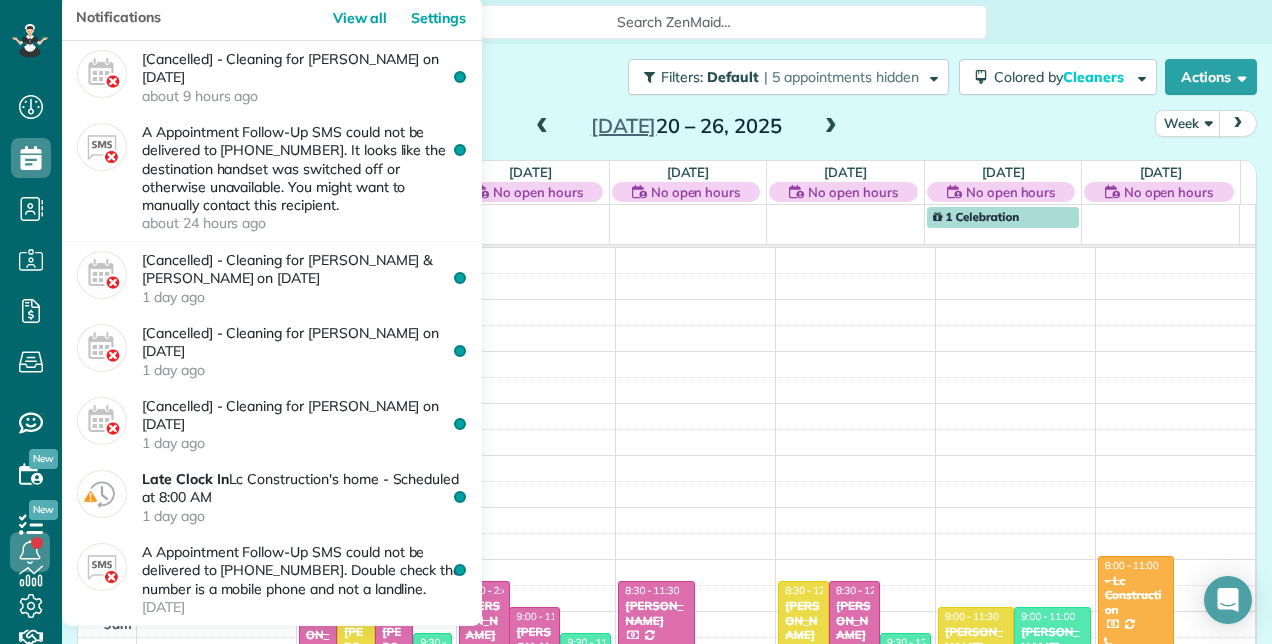 scroll, scrollTop: 0, scrollLeft: 0, axis: both 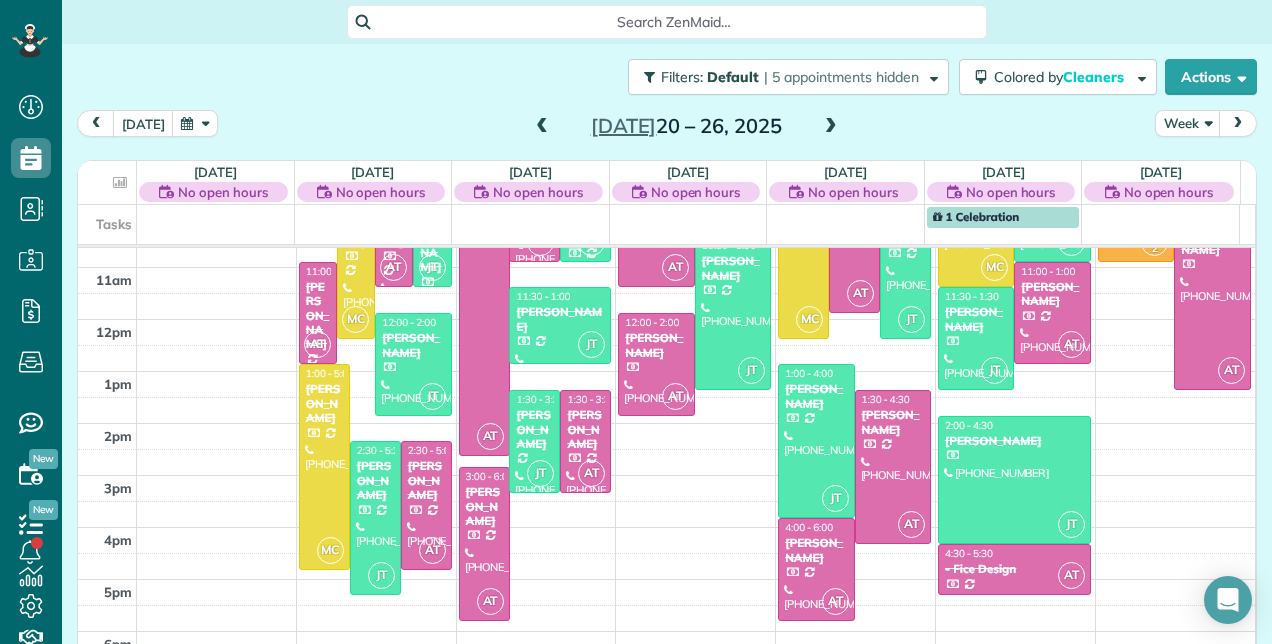 click at bounding box center (831, 127) 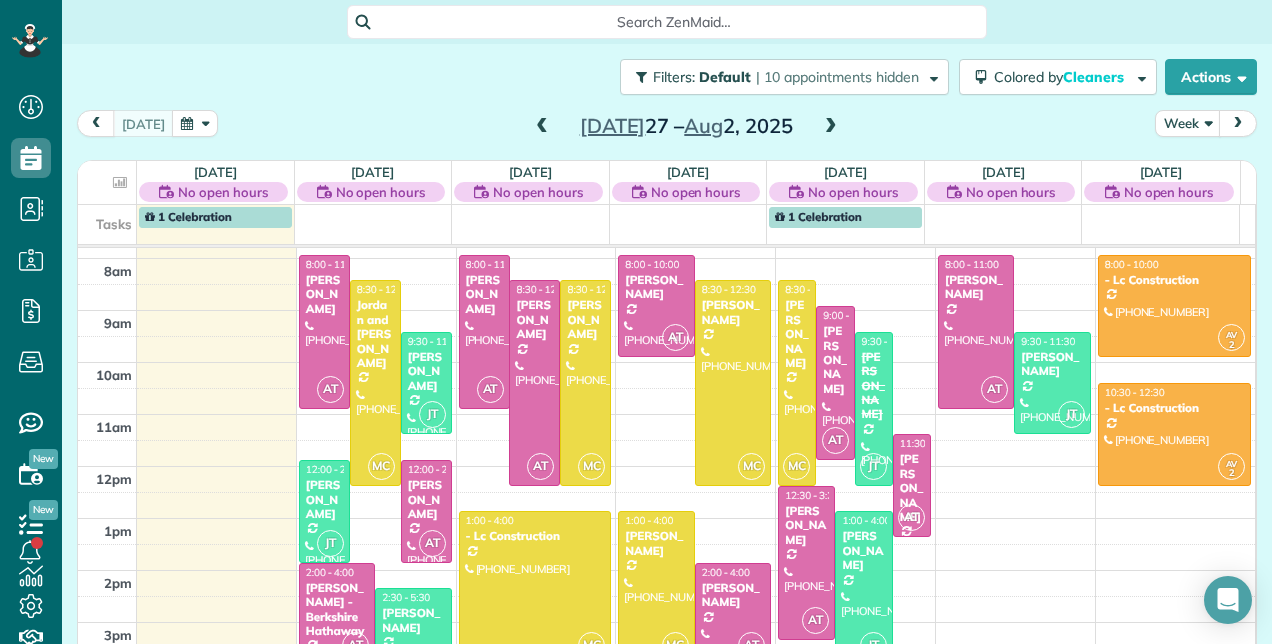 scroll, scrollTop: 348, scrollLeft: 0, axis: vertical 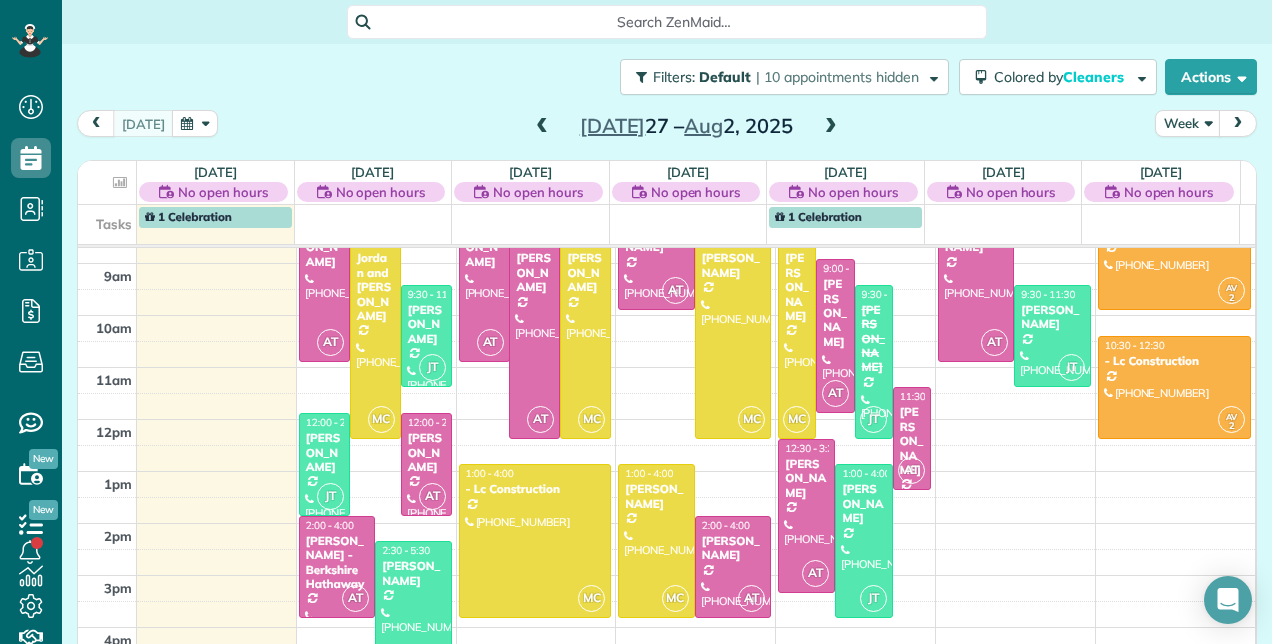 click at bounding box center [542, 127] 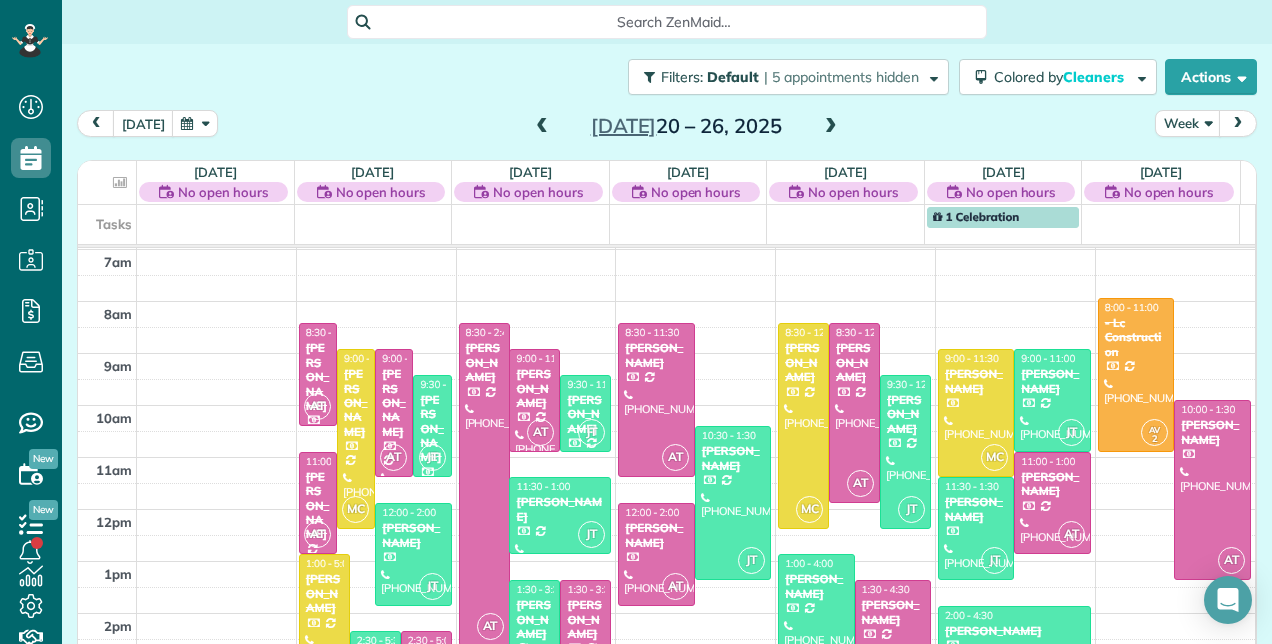 click on "[DATE]   Week [DATE] – [DATE]" at bounding box center [667, 128] 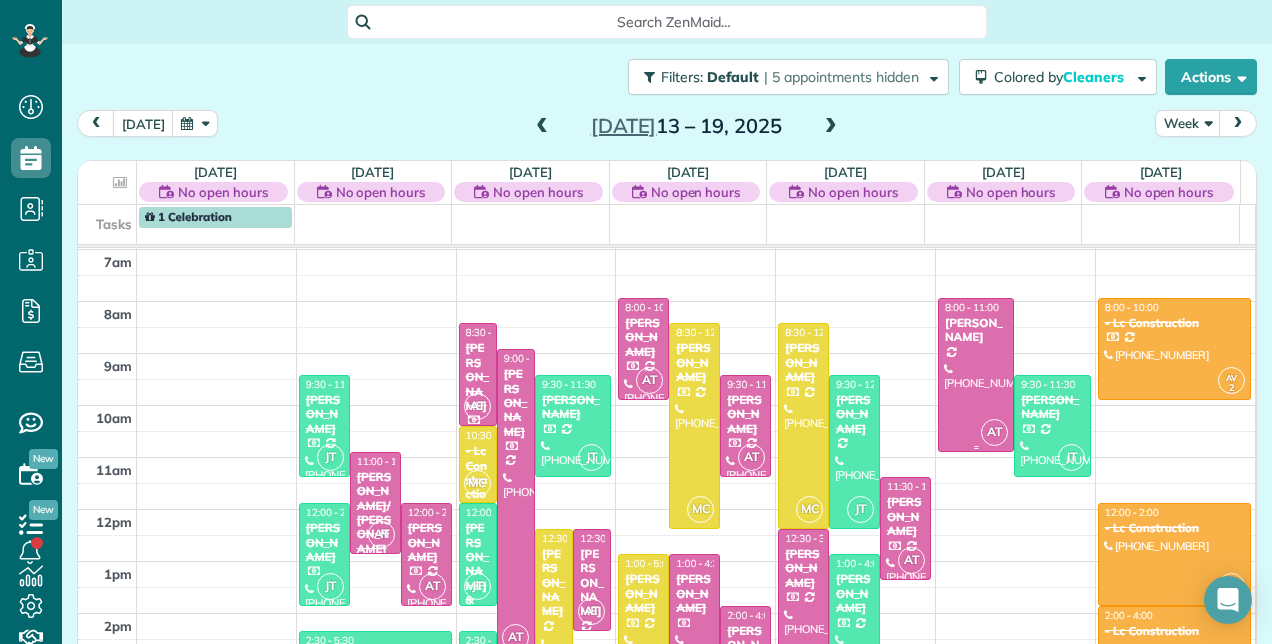 click at bounding box center [976, 375] 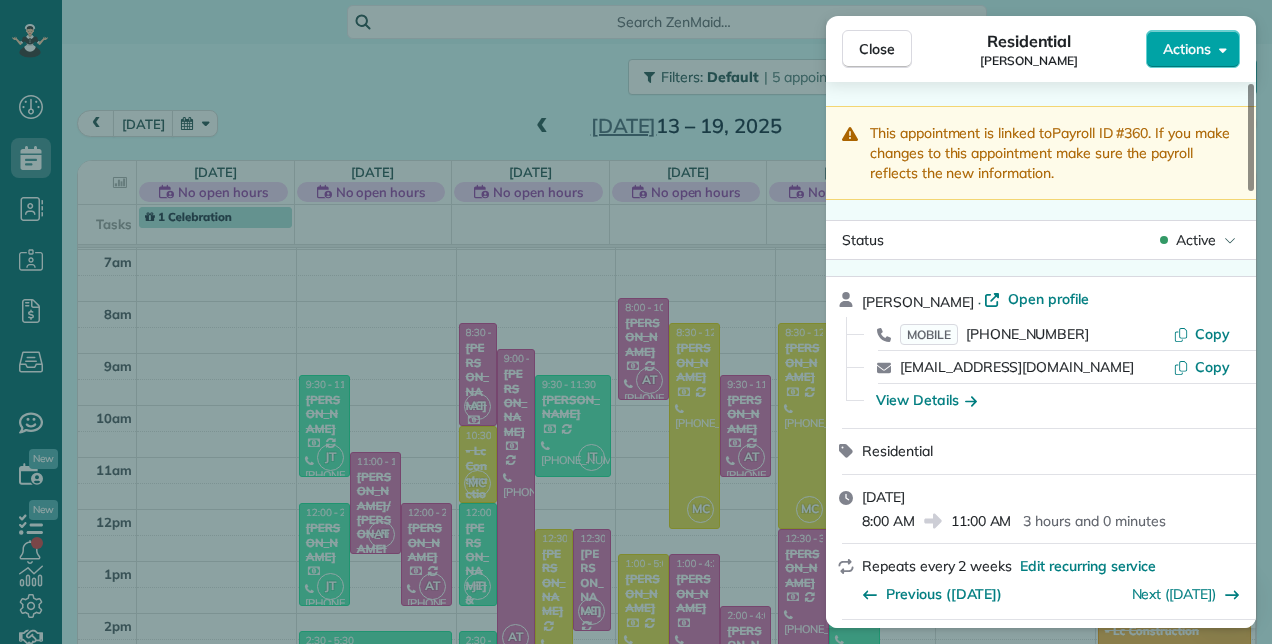click on "Actions" at bounding box center [1193, 49] 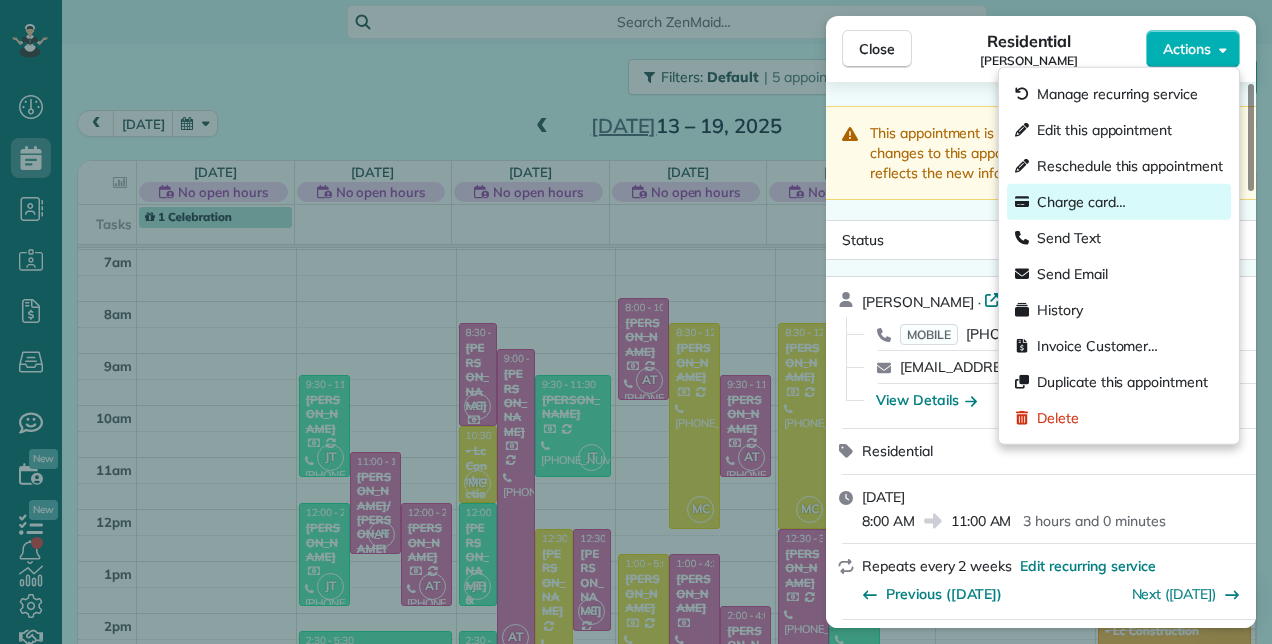 click on "Charge card…" at bounding box center [1081, 202] 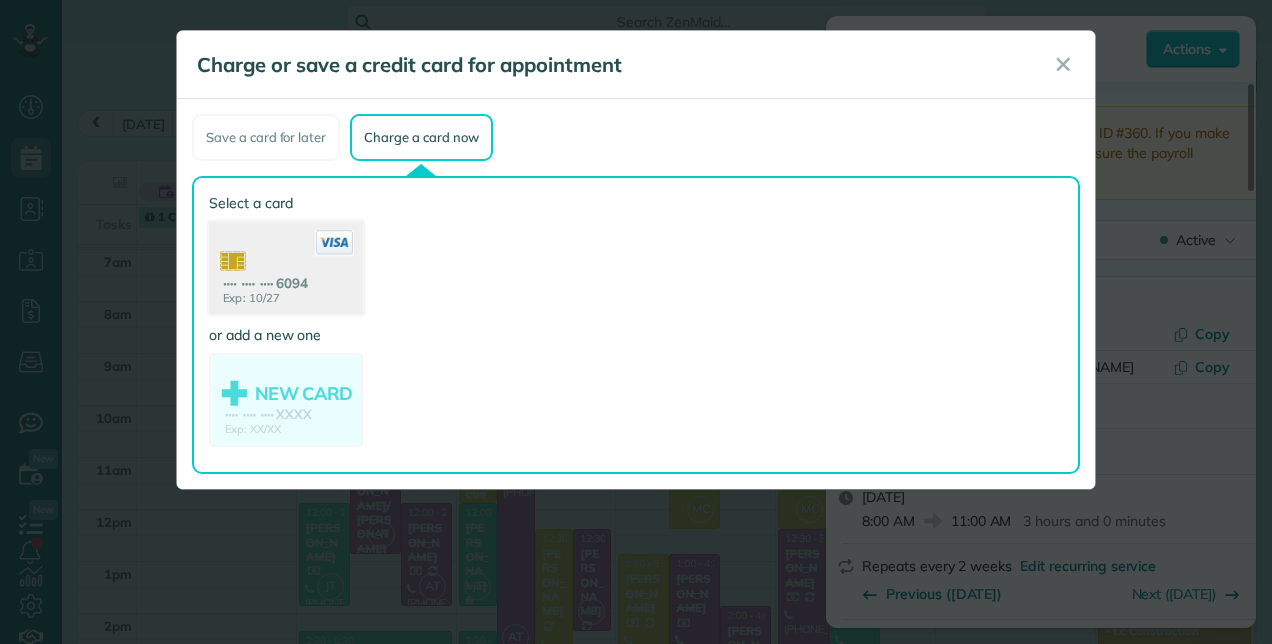 click 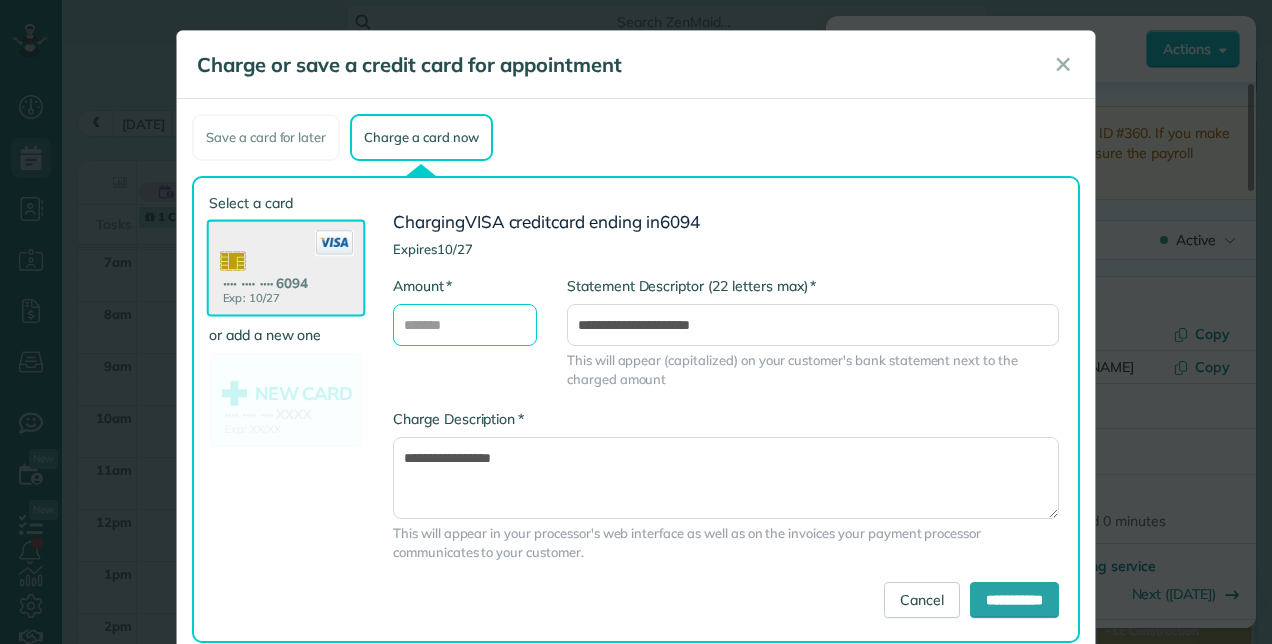 click on "*  Amount" at bounding box center (465, 325) 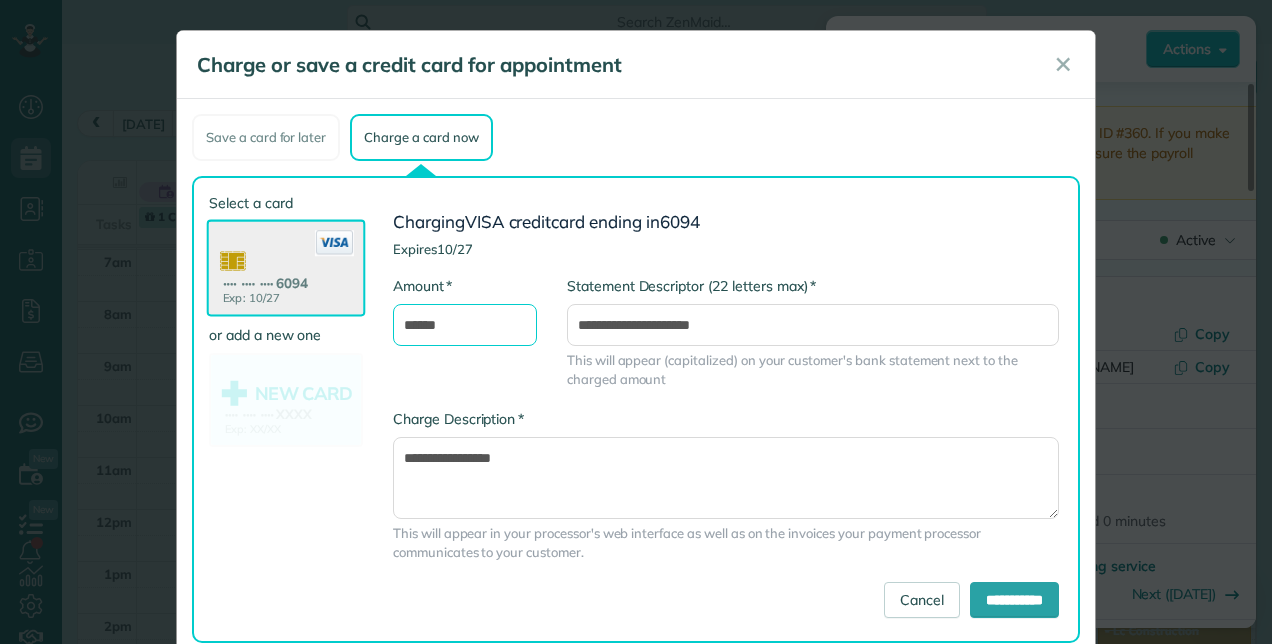 type on "******" 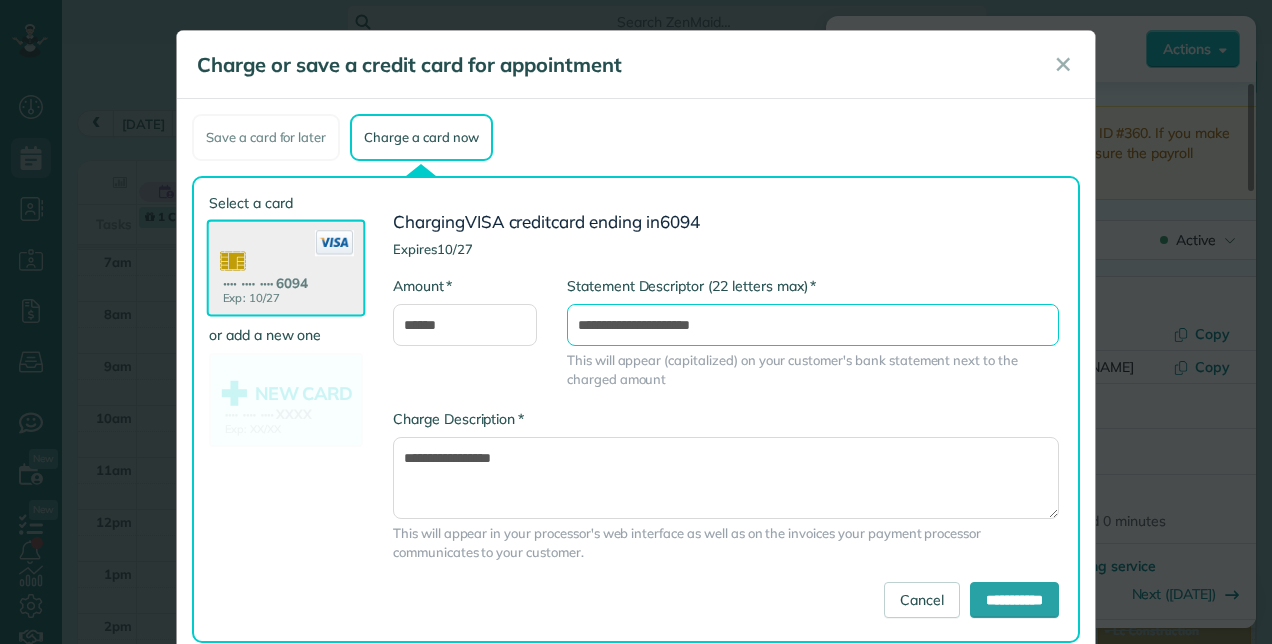 click on "**********" at bounding box center [813, 325] 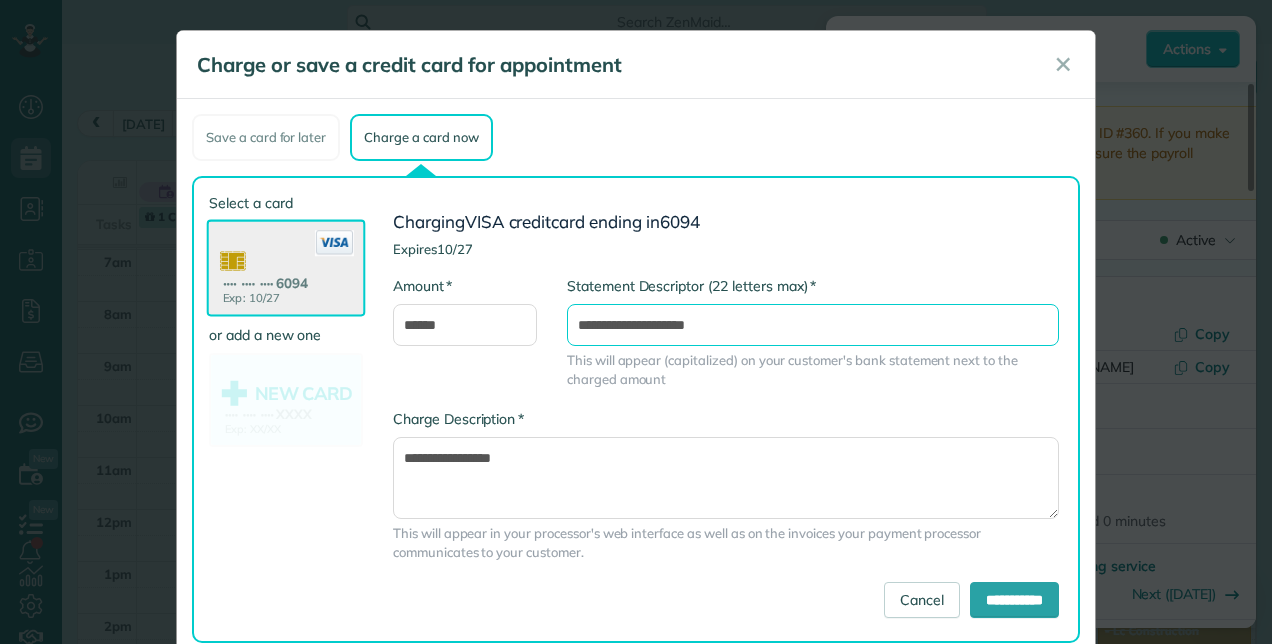 type on "**********" 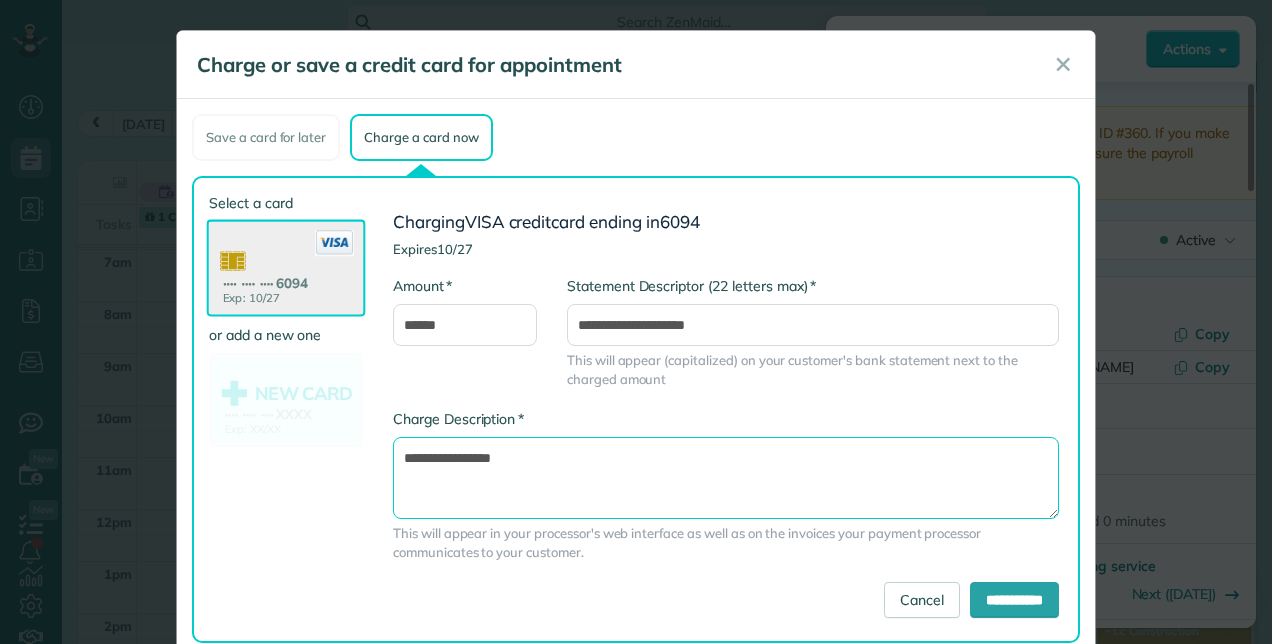 drag, startPoint x: 556, startPoint y: 450, endPoint x: 504, endPoint y: 451, distance: 52.009613 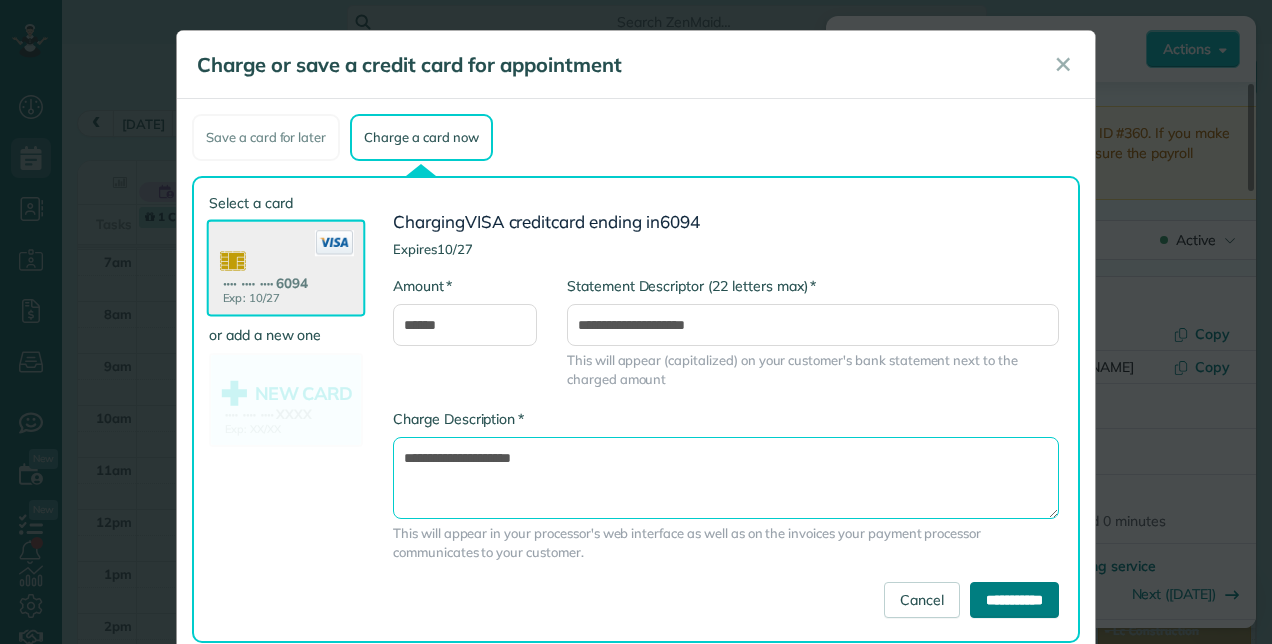 type on "**********" 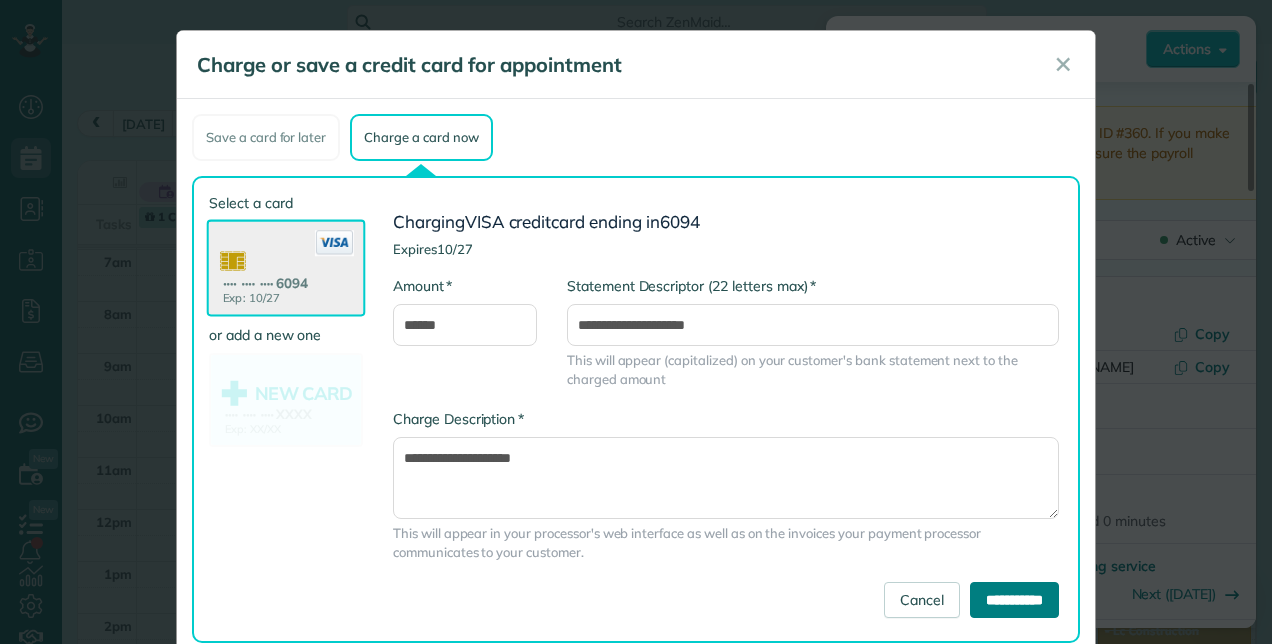 click on "**********" at bounding box center (1014, 600) 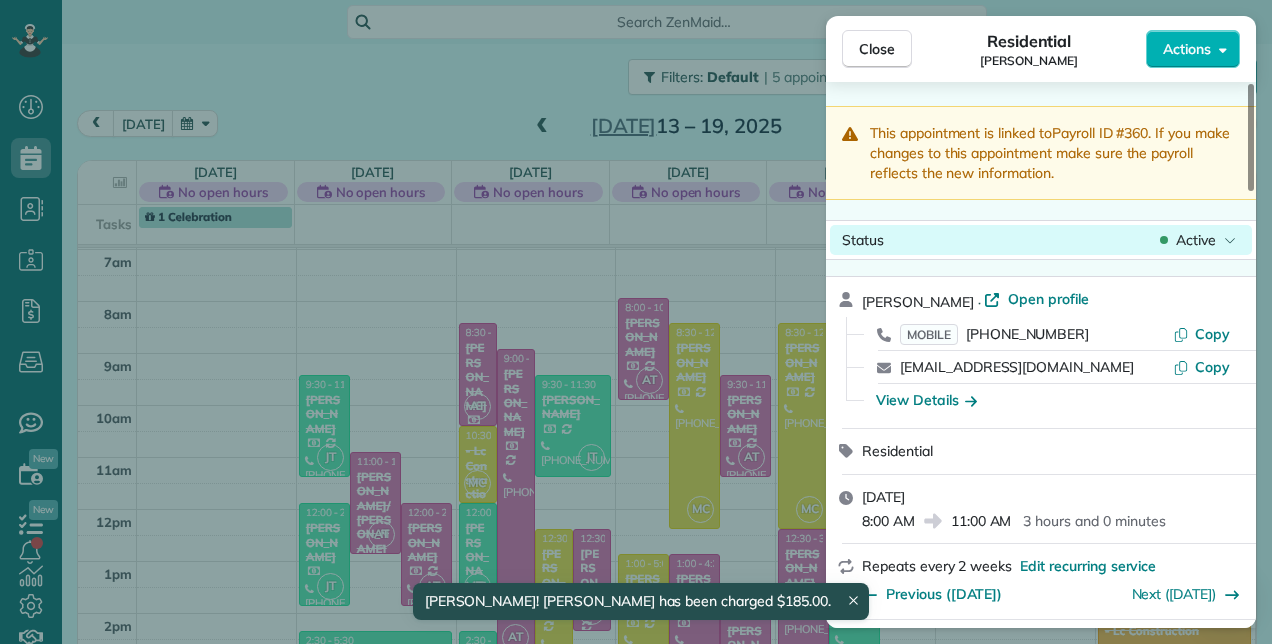 click on "Active" at bounding box center (1196, 240) 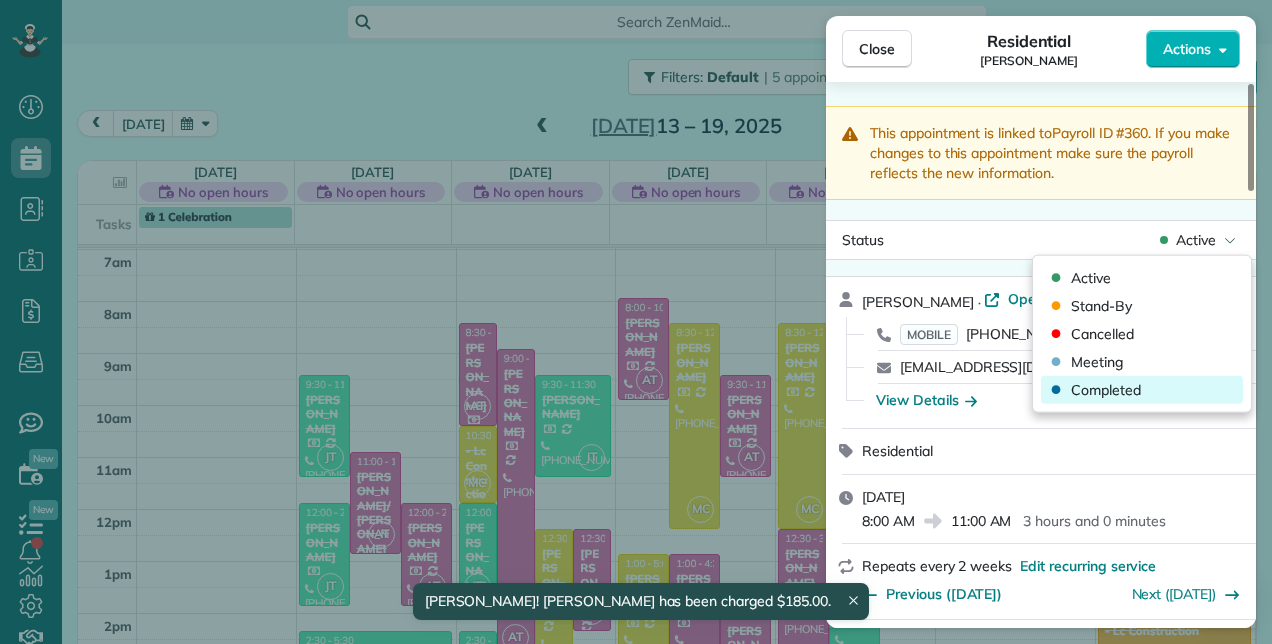 click on "Completed" at bounding box center (1142, 390) 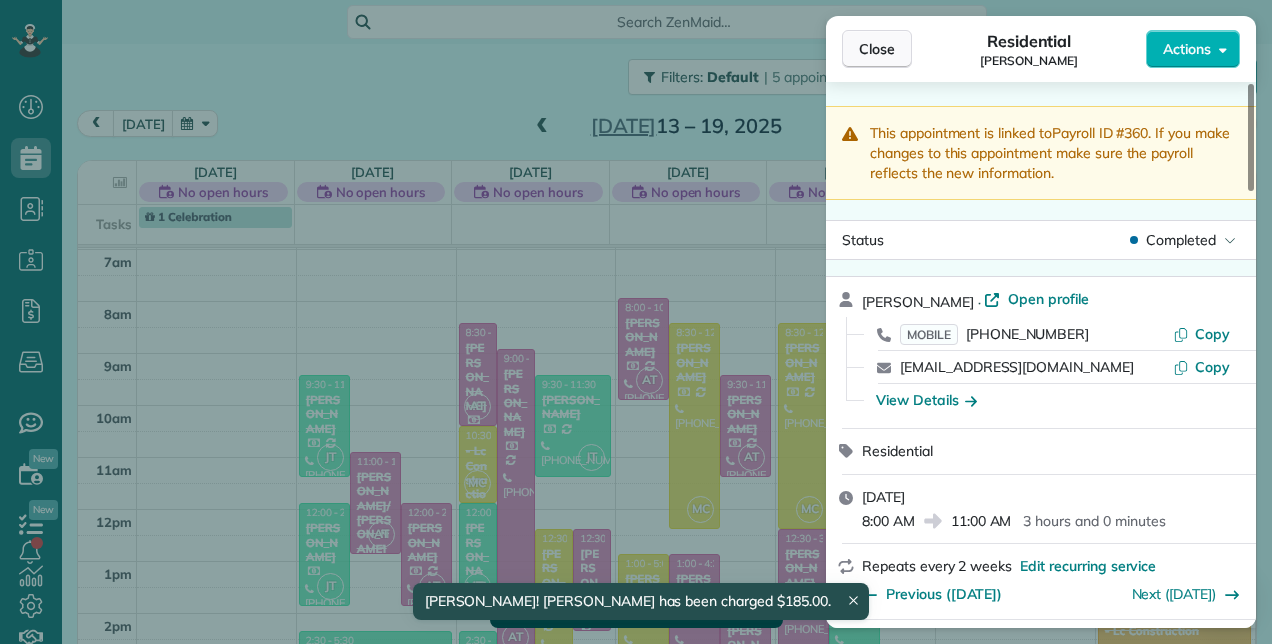 click on "Close" at bounding box center [877, 49] 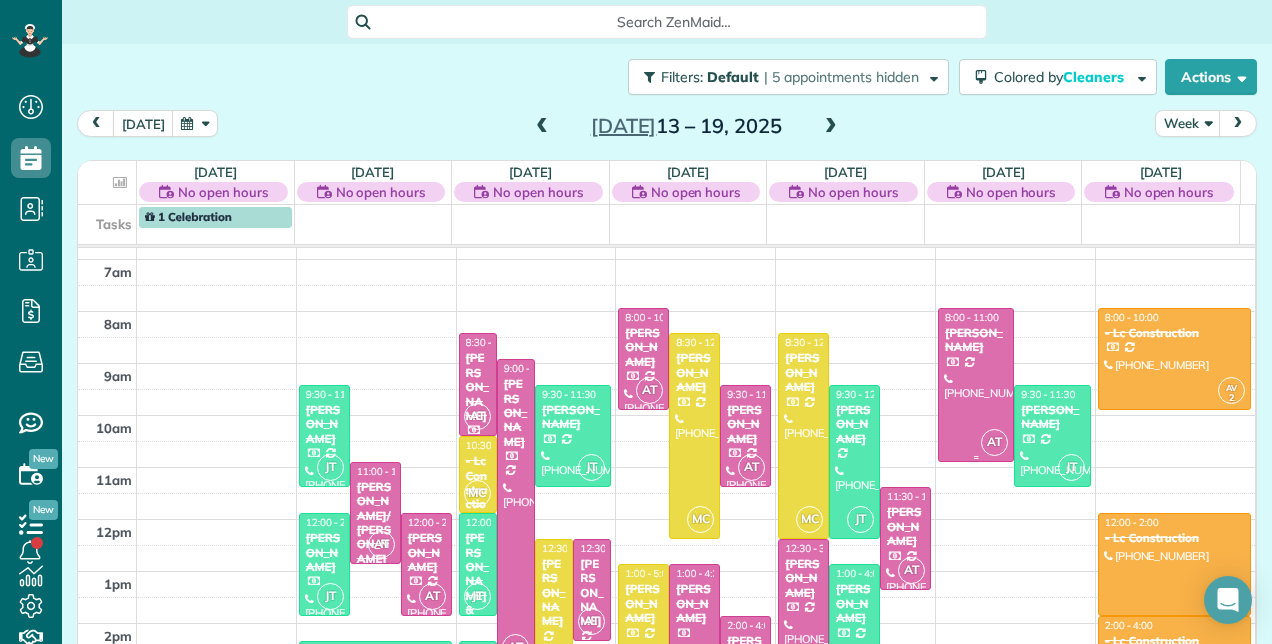 scroll, scrollTop: 448, scrollLeft: 0, axis: vertical 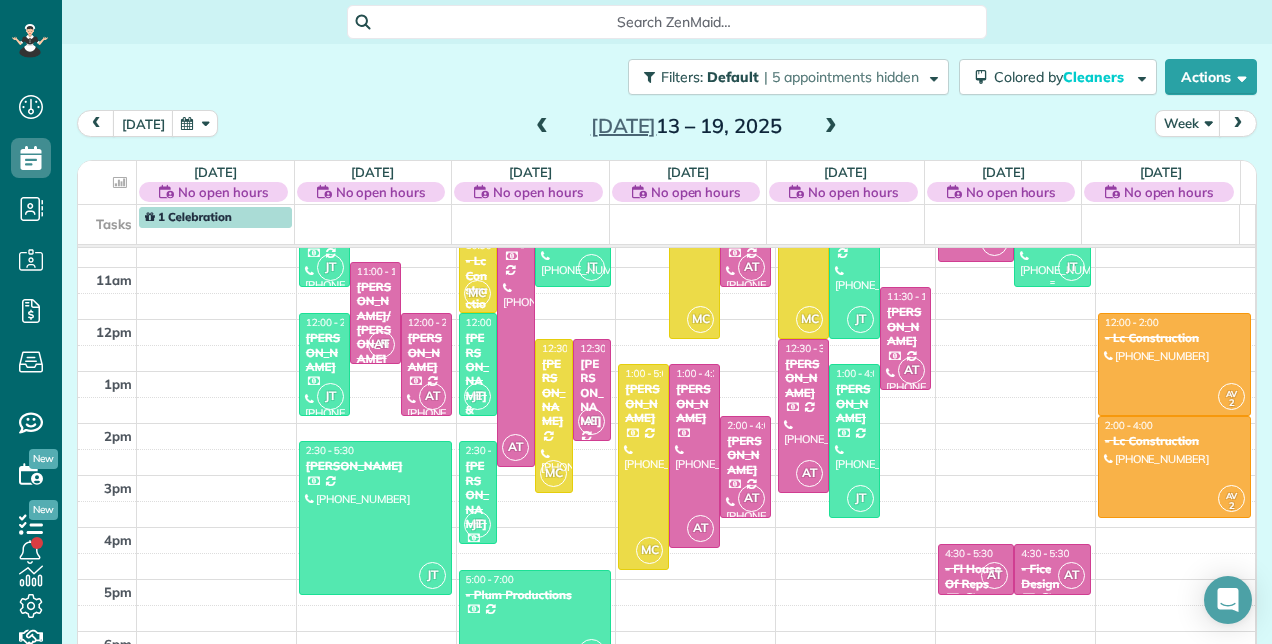 click at bounding box center (1052, 236) 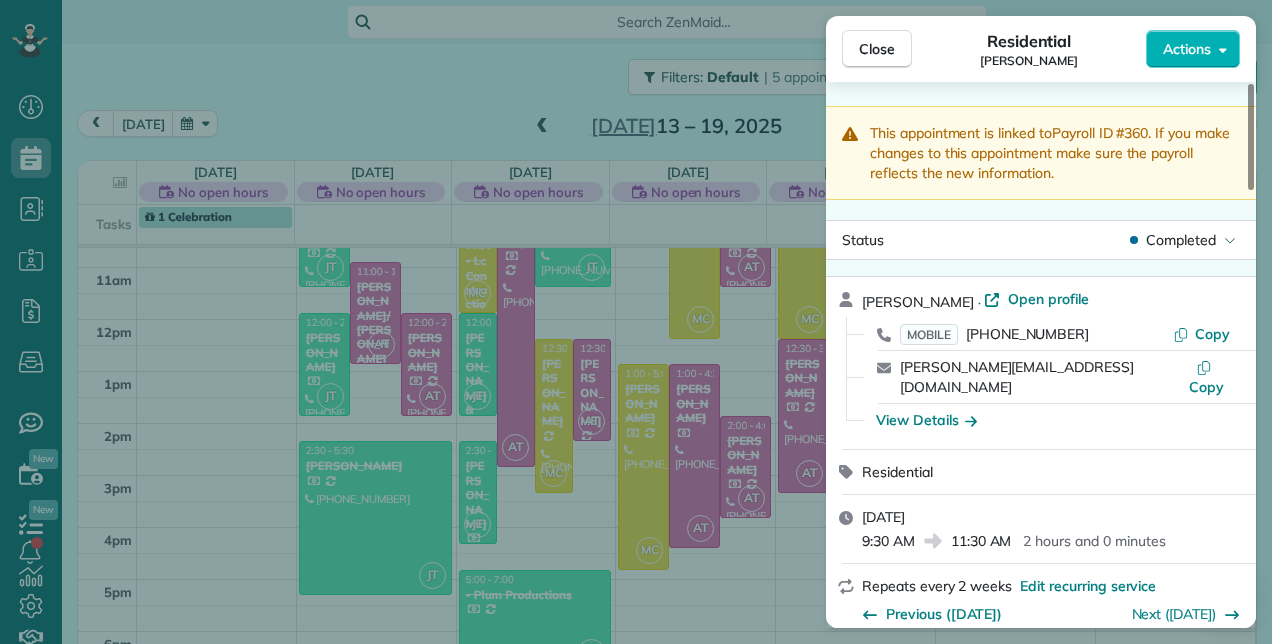 click 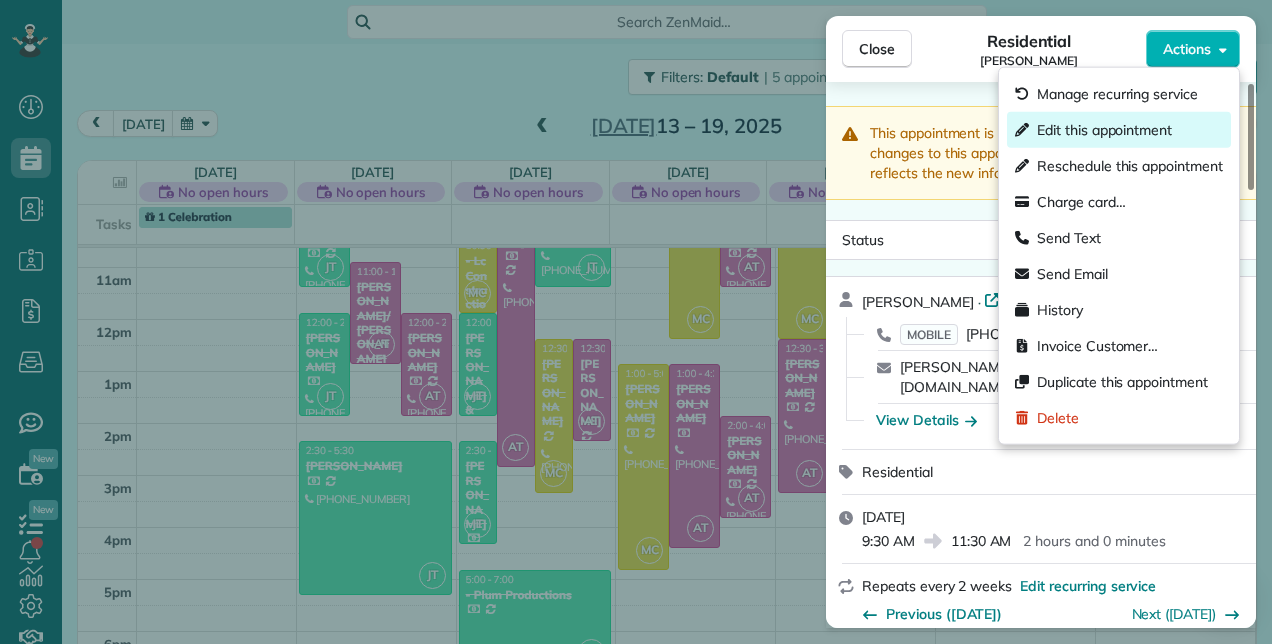 click on "Edit this appointment" at bounding box center [1104, 130] 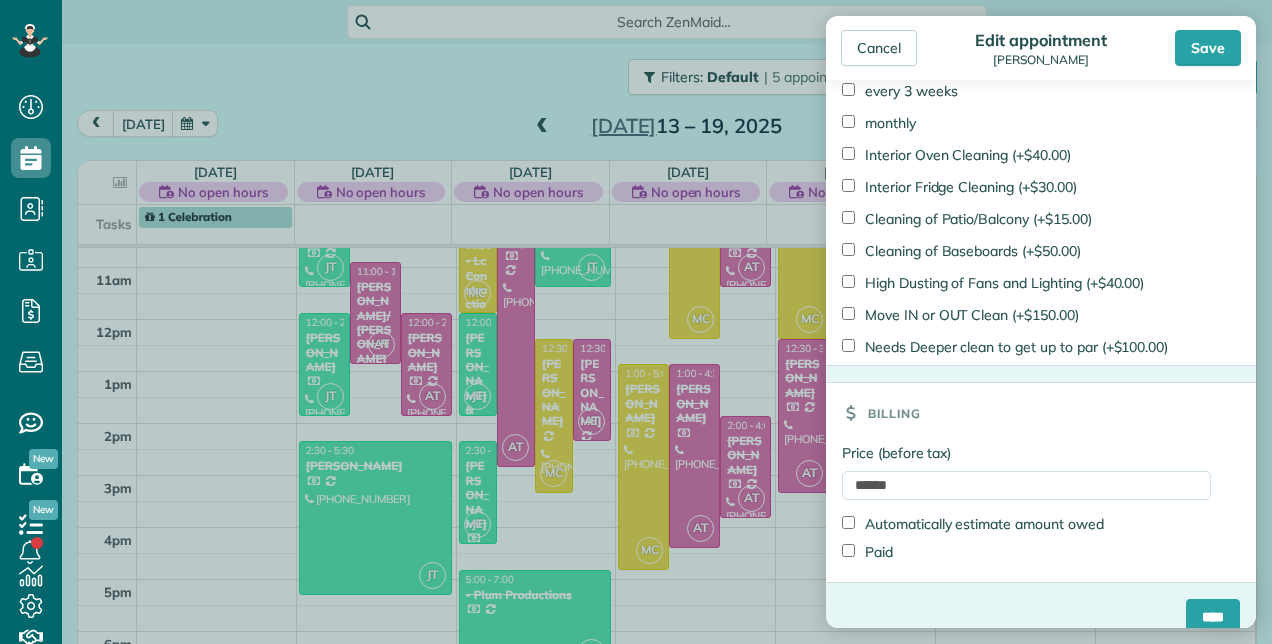 scroll, scrollTop: 1698, scrollLeft: 0, axis: vertical 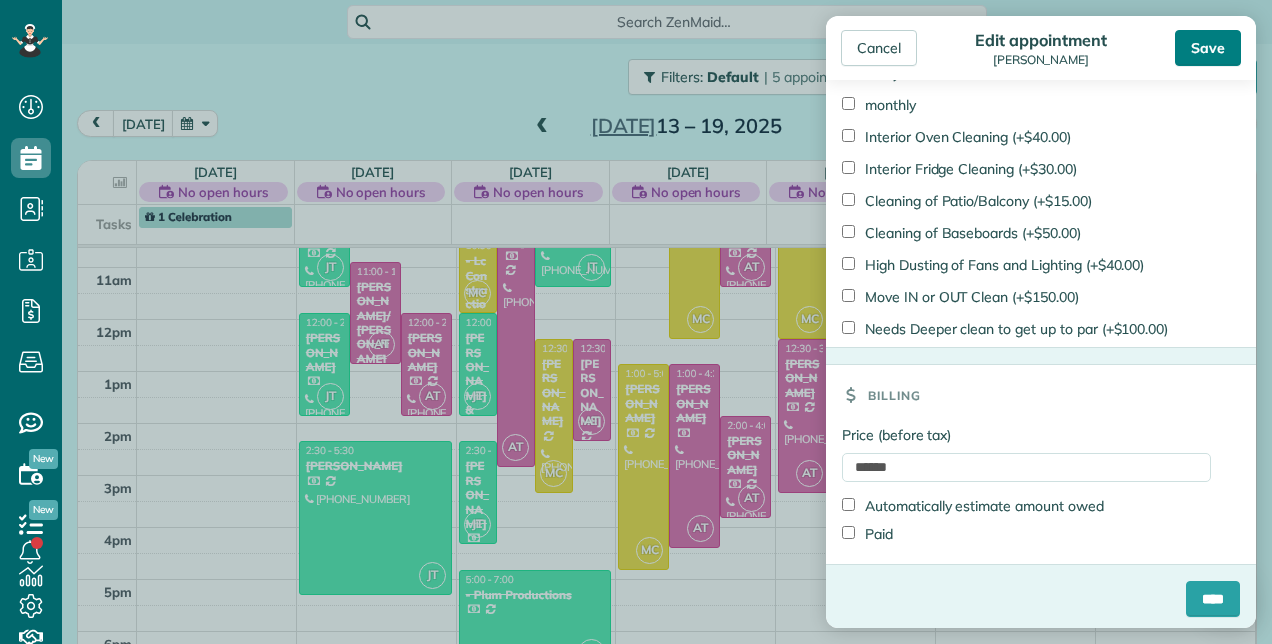 click on "Save" at bounding box center (1208, 48) 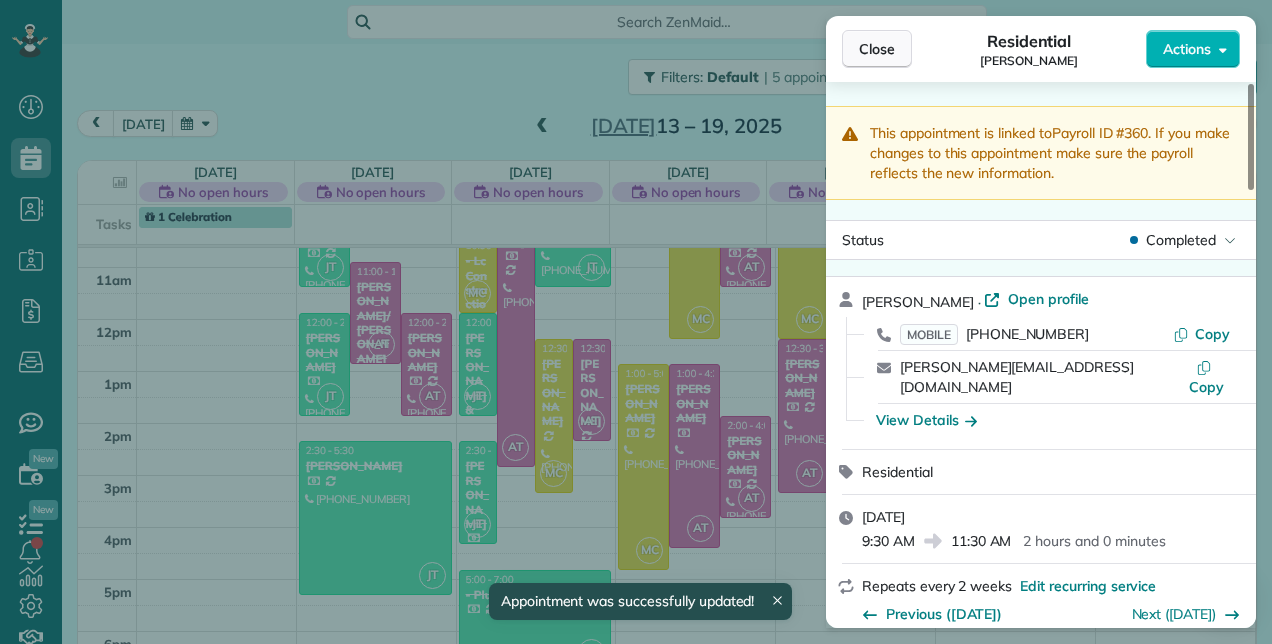 click on "Close" at bounding box center (877, 49) 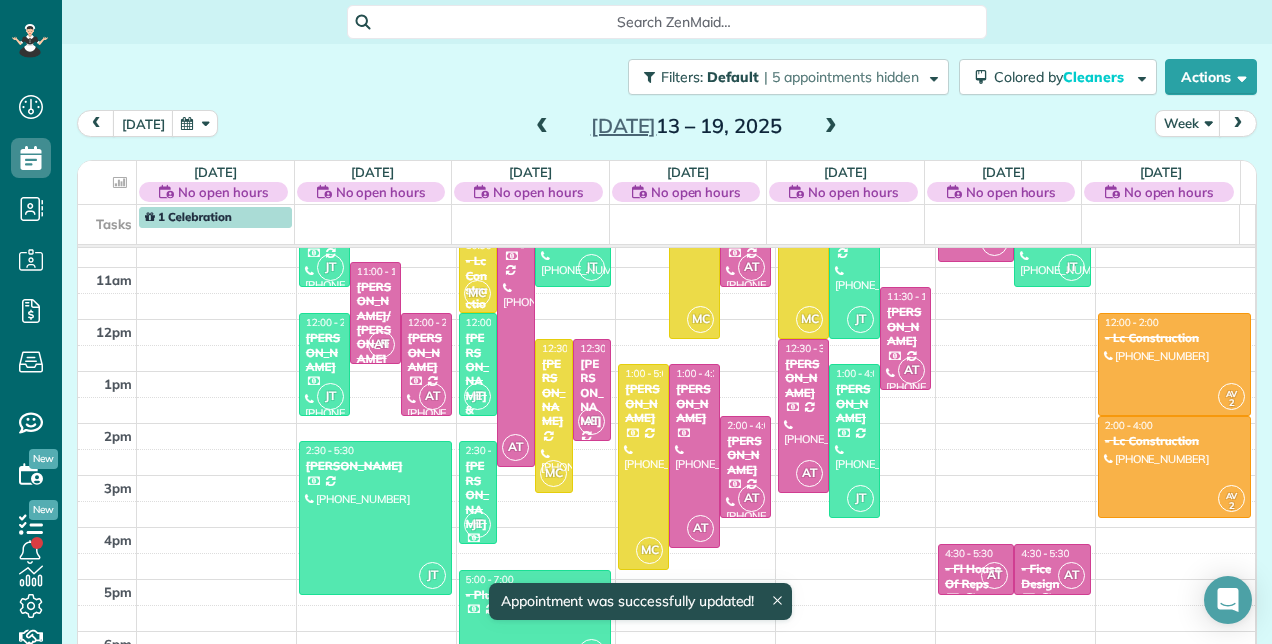 click at bounding box center [535, 621] 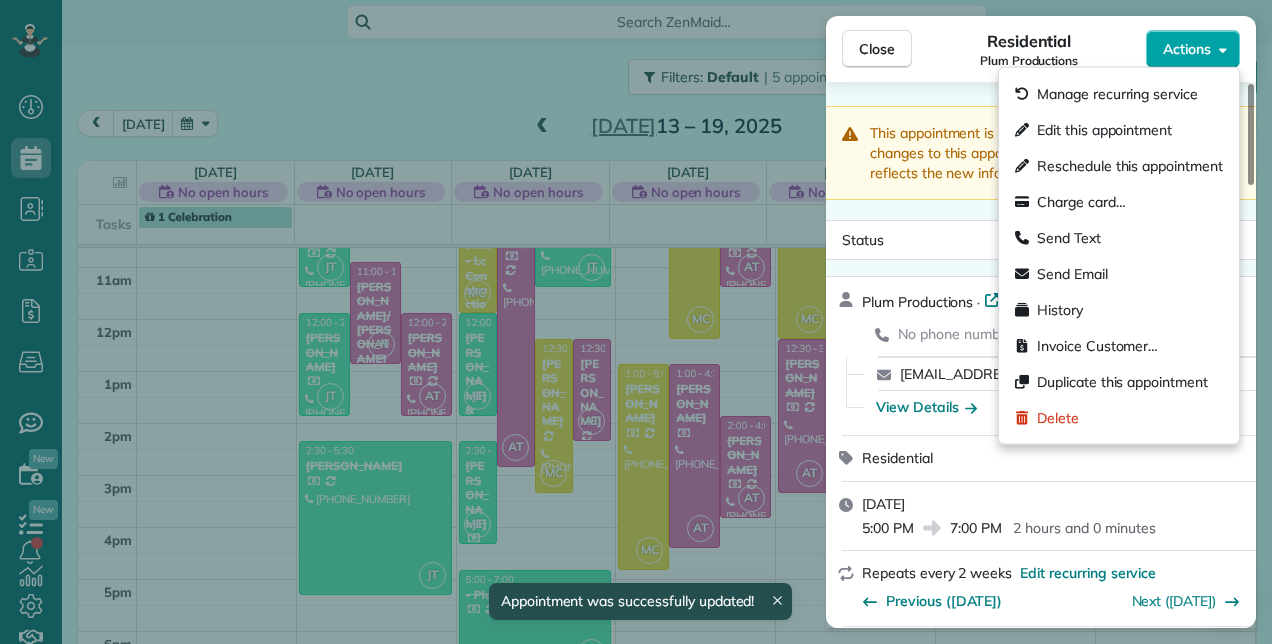 click on "Actions" at bounding box center [1187, 49] 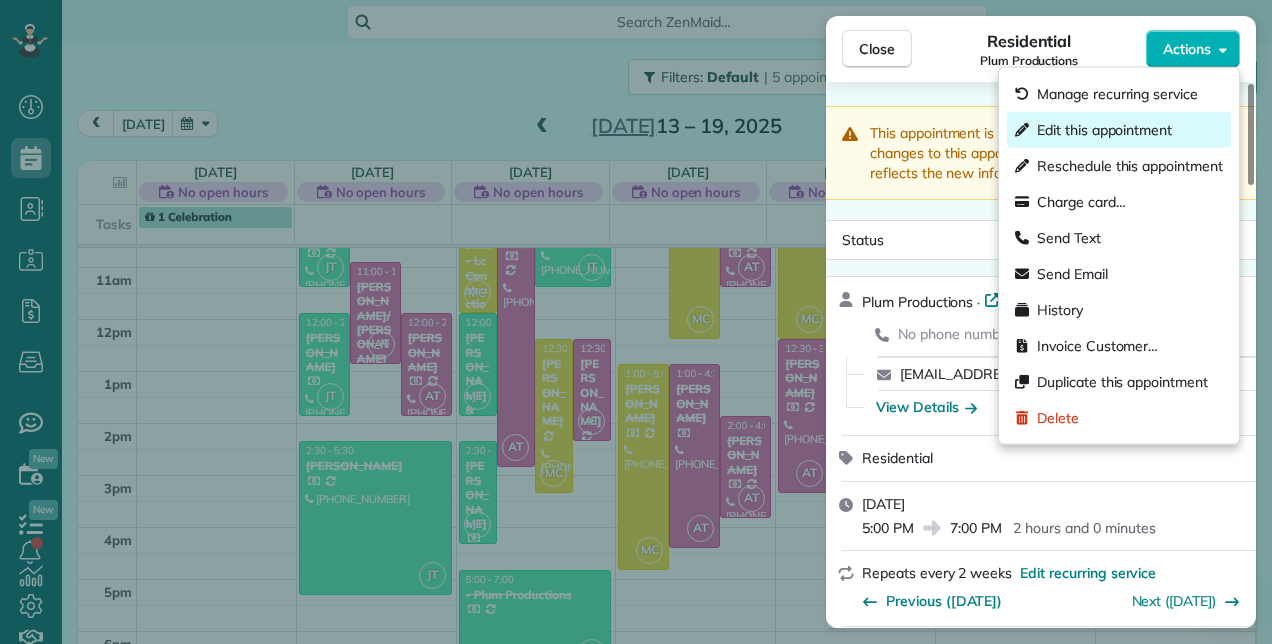 click on "Edit this appointment" at bounding box center [1119, 130] 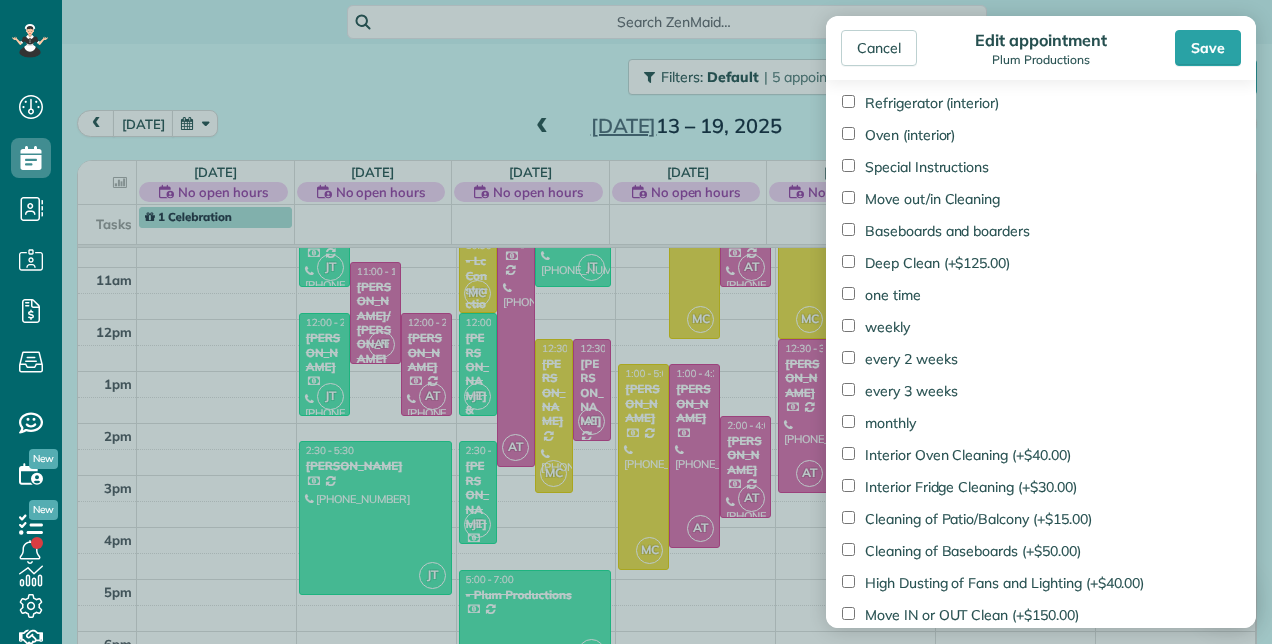 scroll, scrollTop: 1618, scrollLeft: 0, axis: vertical 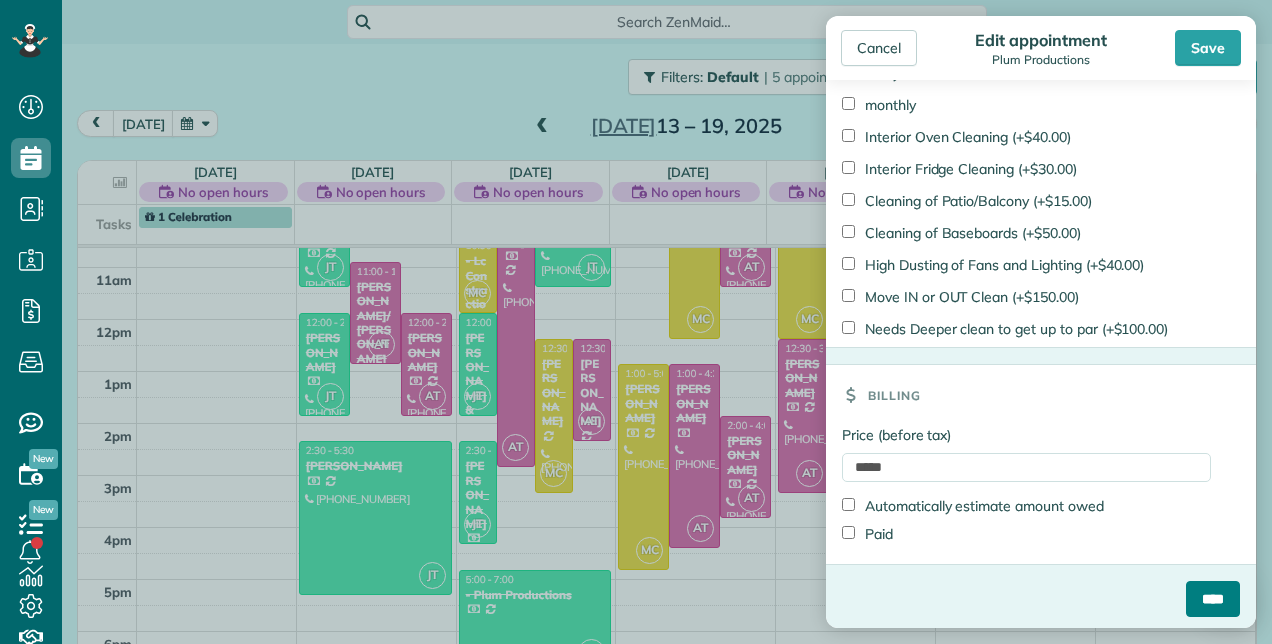 click on "****" at bounding box center (1213, 599) 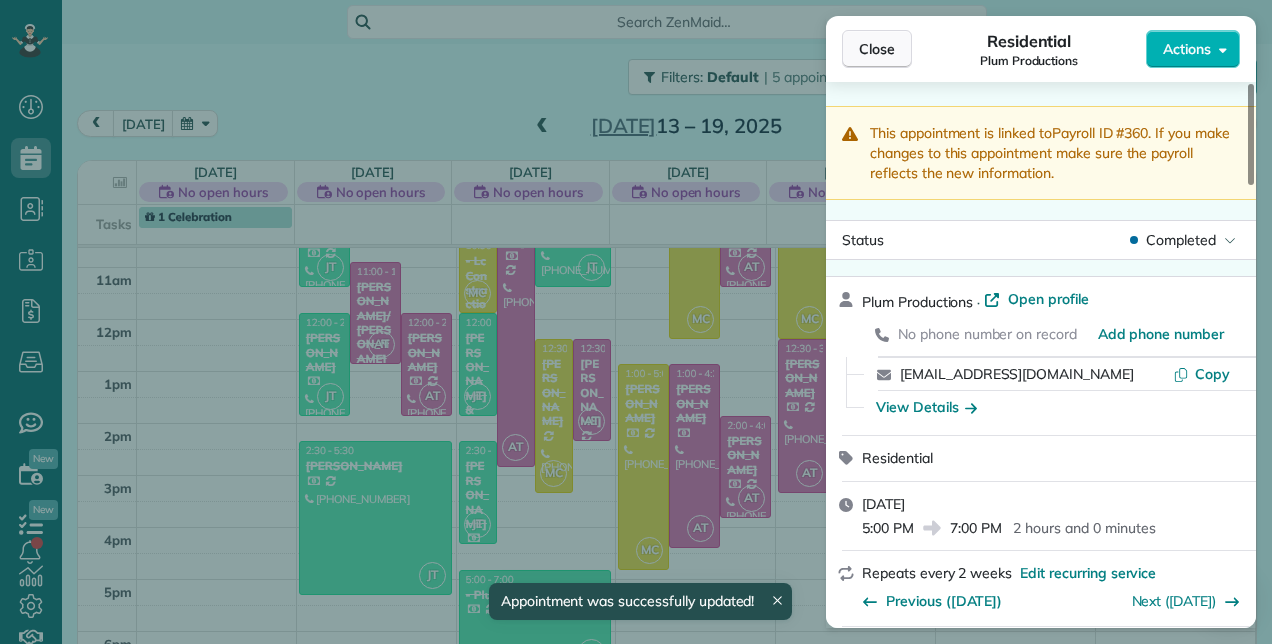 click on "Close" at bounding box center [877, 49] 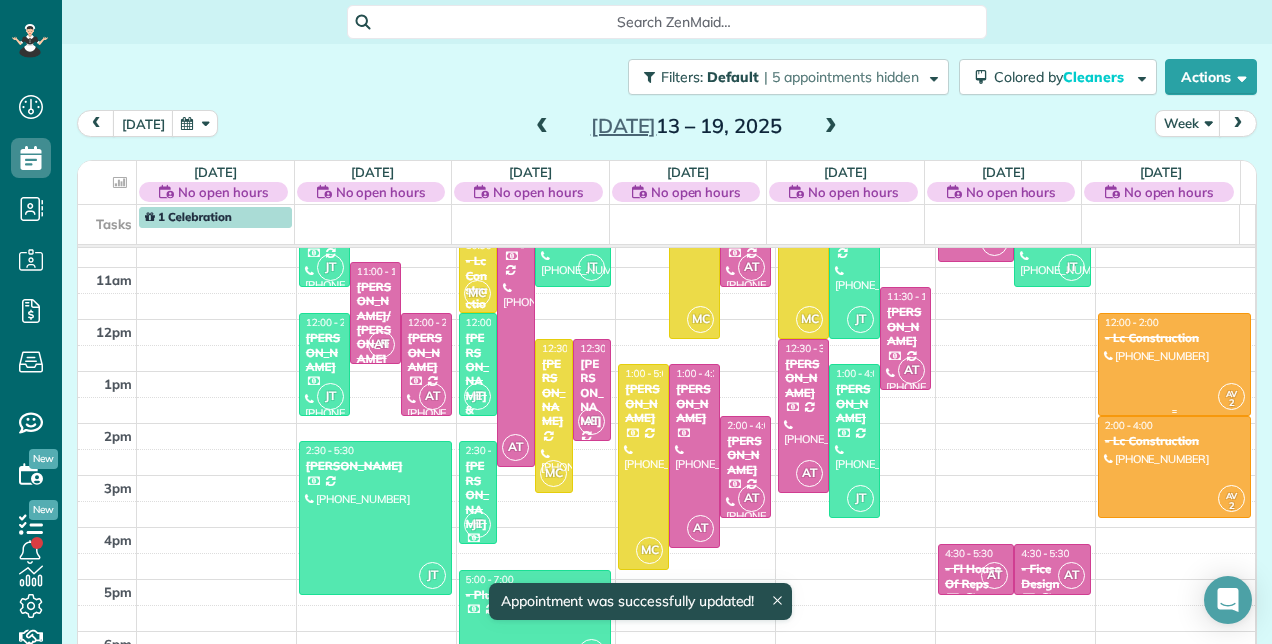 click at bounding box center [1174, 364] 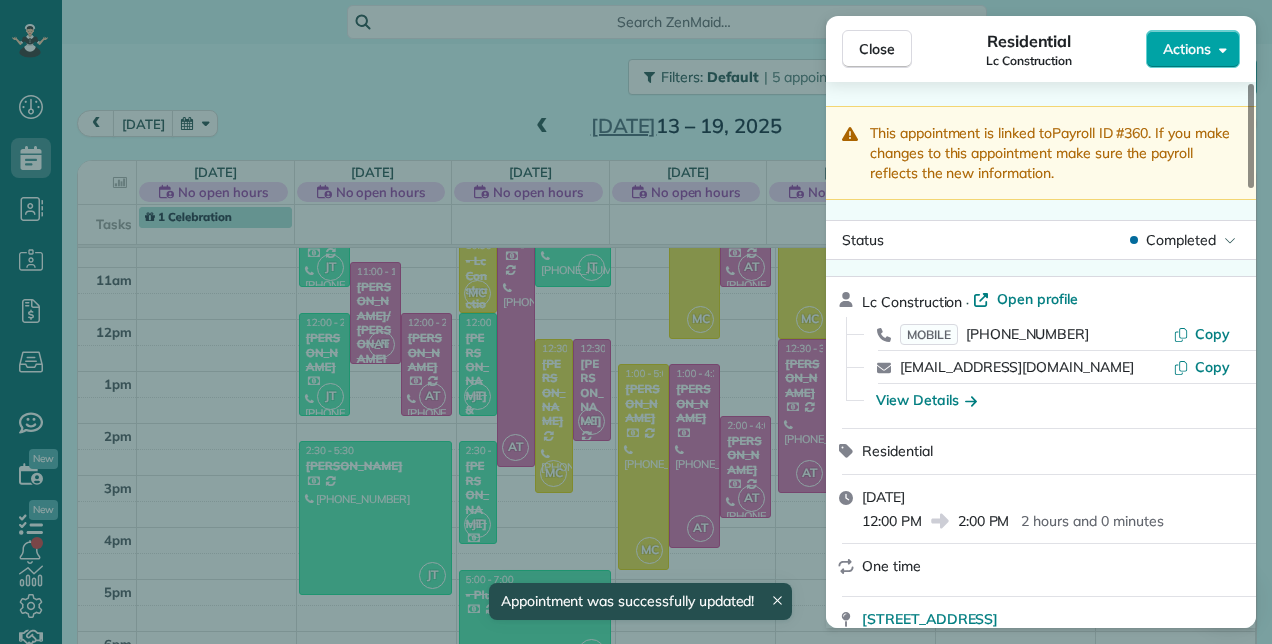 click on "Actions" at bounding box center (1193, 49) 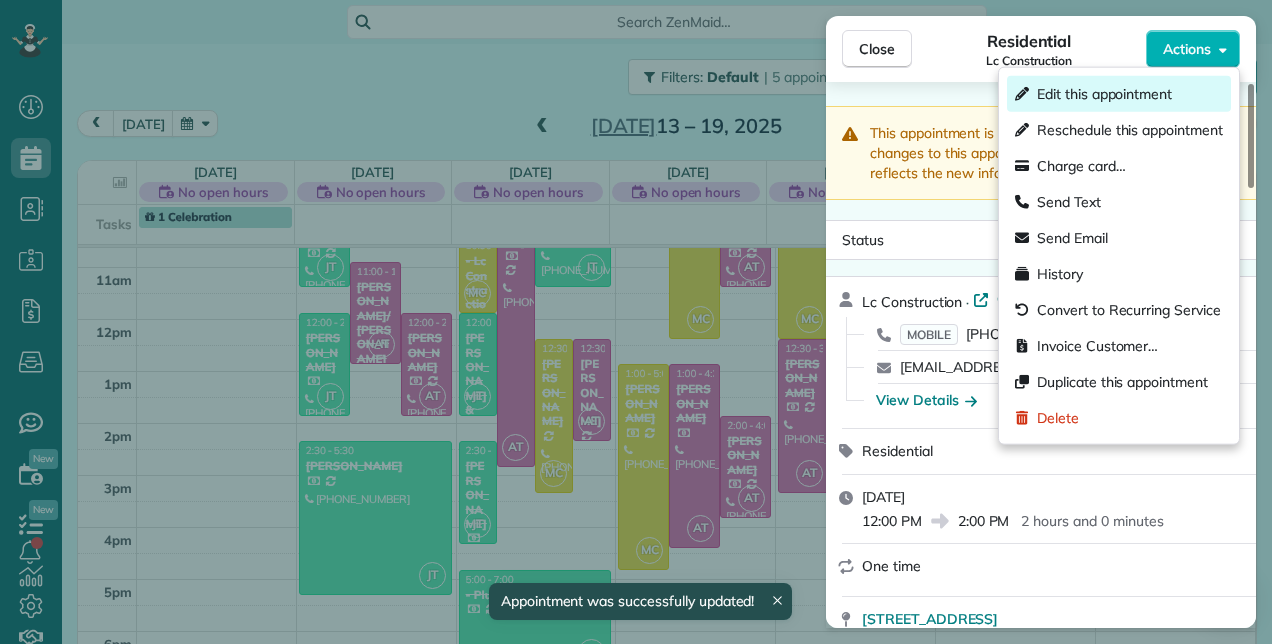 click on "Edit this appointment" at bounding box center [1104, 94] 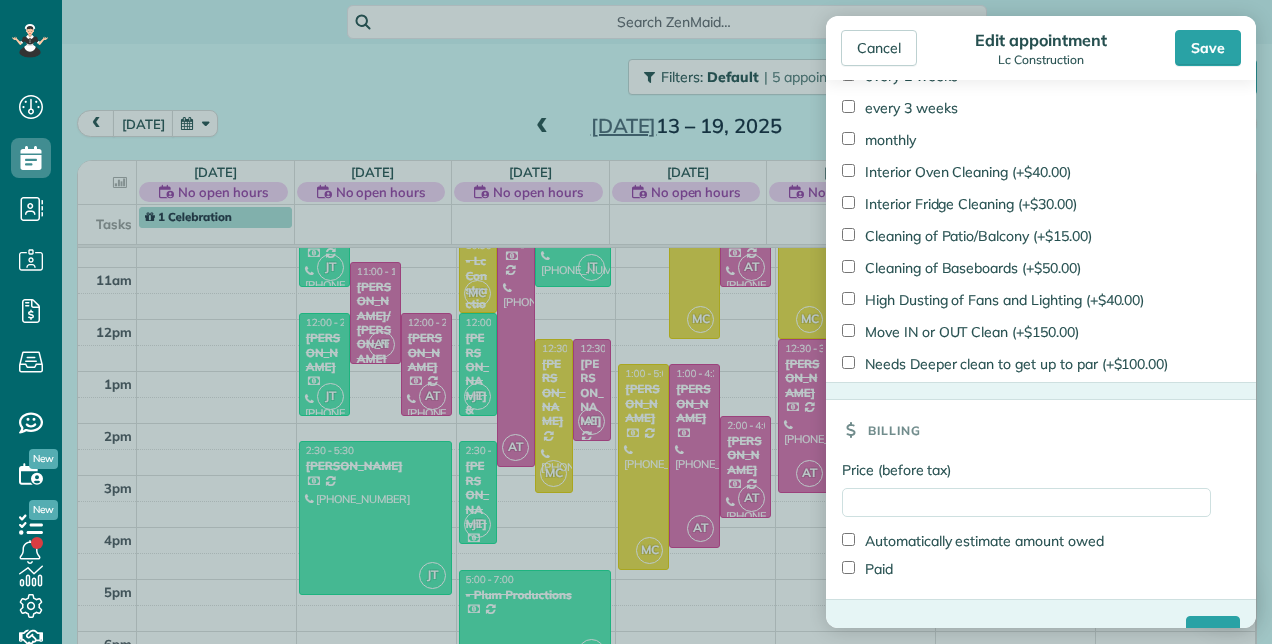 scroll, scrollTop: 1636, scrollLeft: 0, axis: vertical 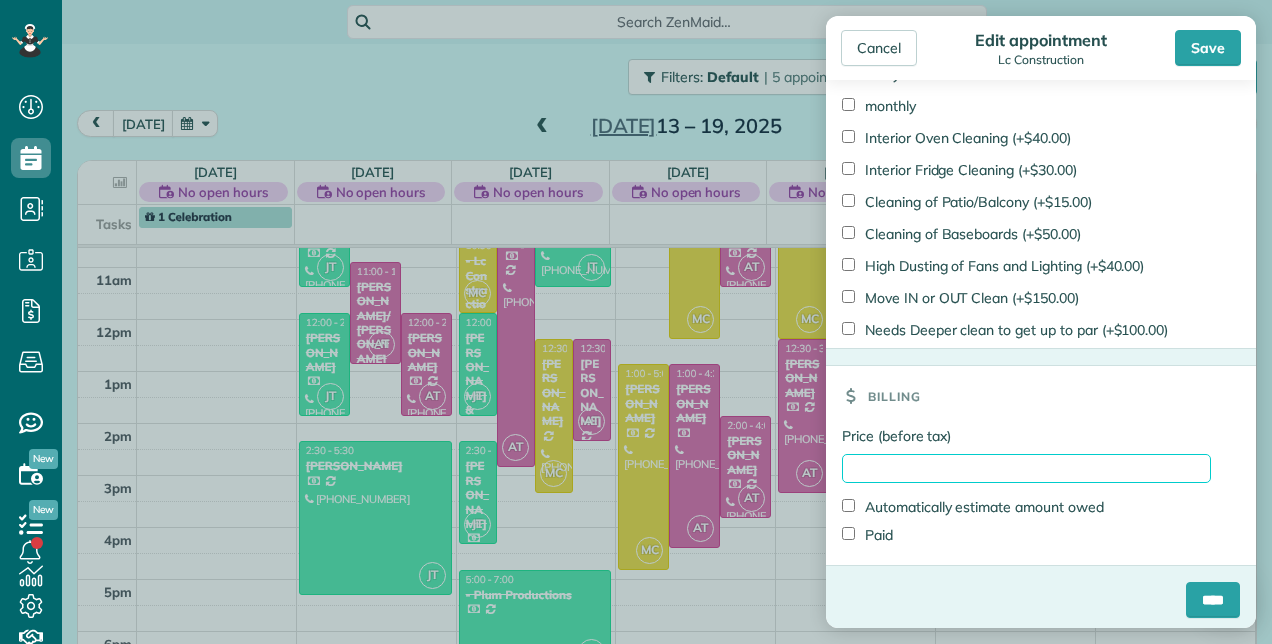 click on "Price (before tax)" at bounding box center [1026, 468] 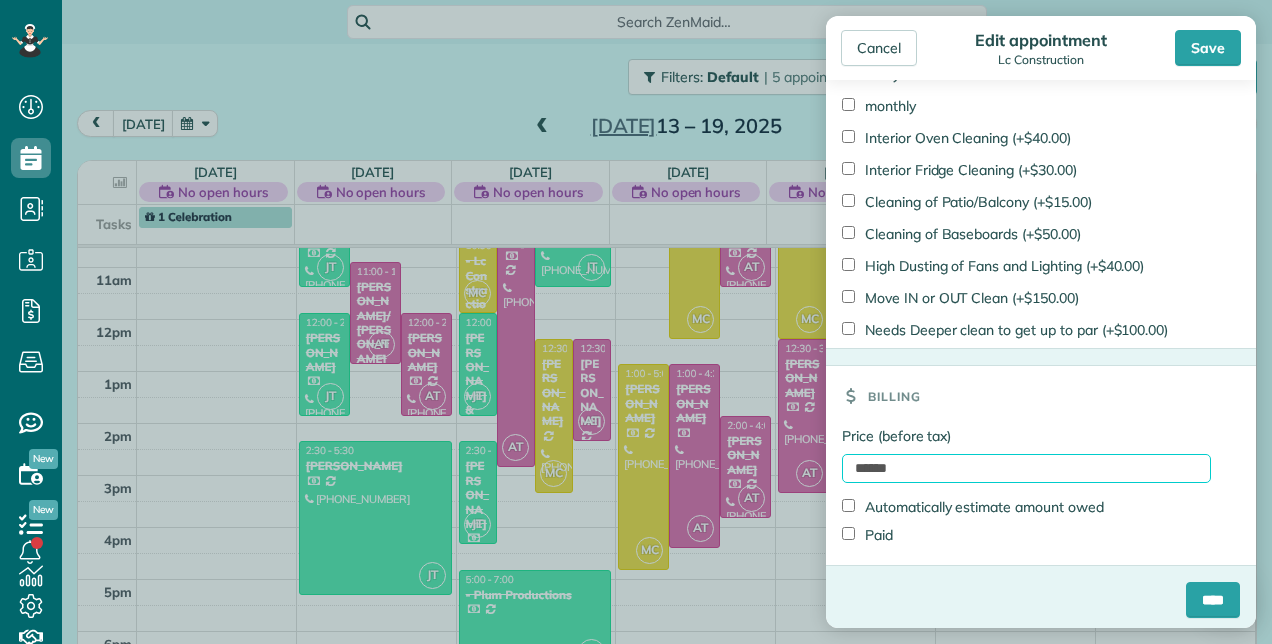 type on "******" 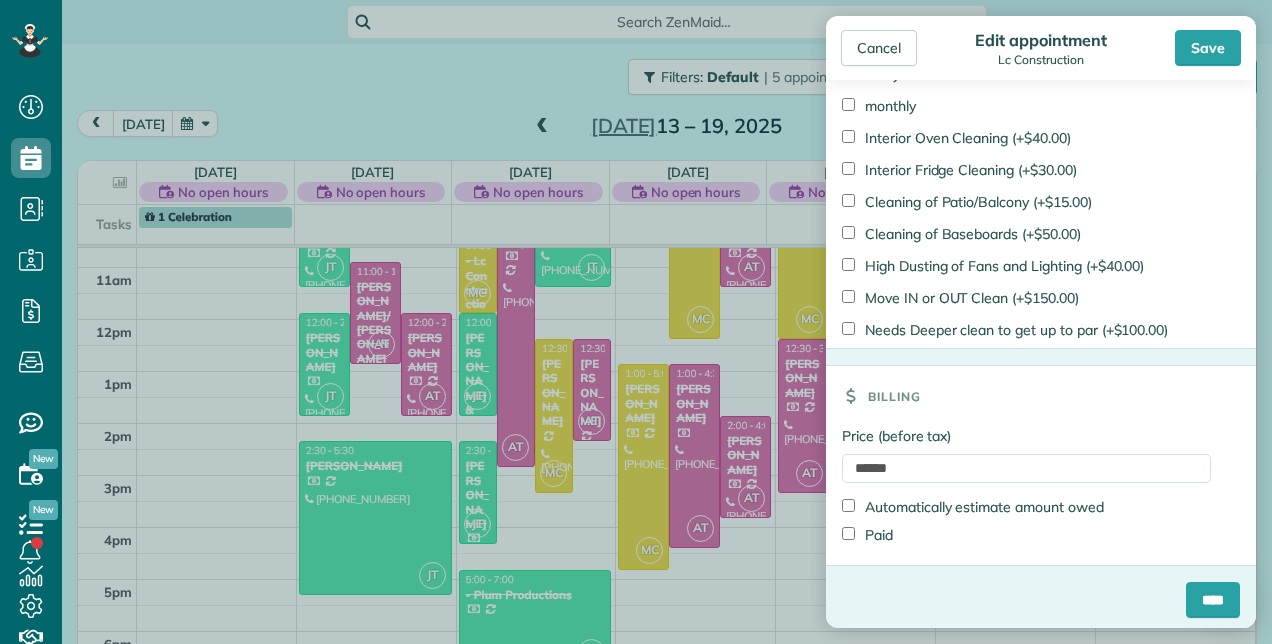 click on "Paid" at bounding box center (867, 535) 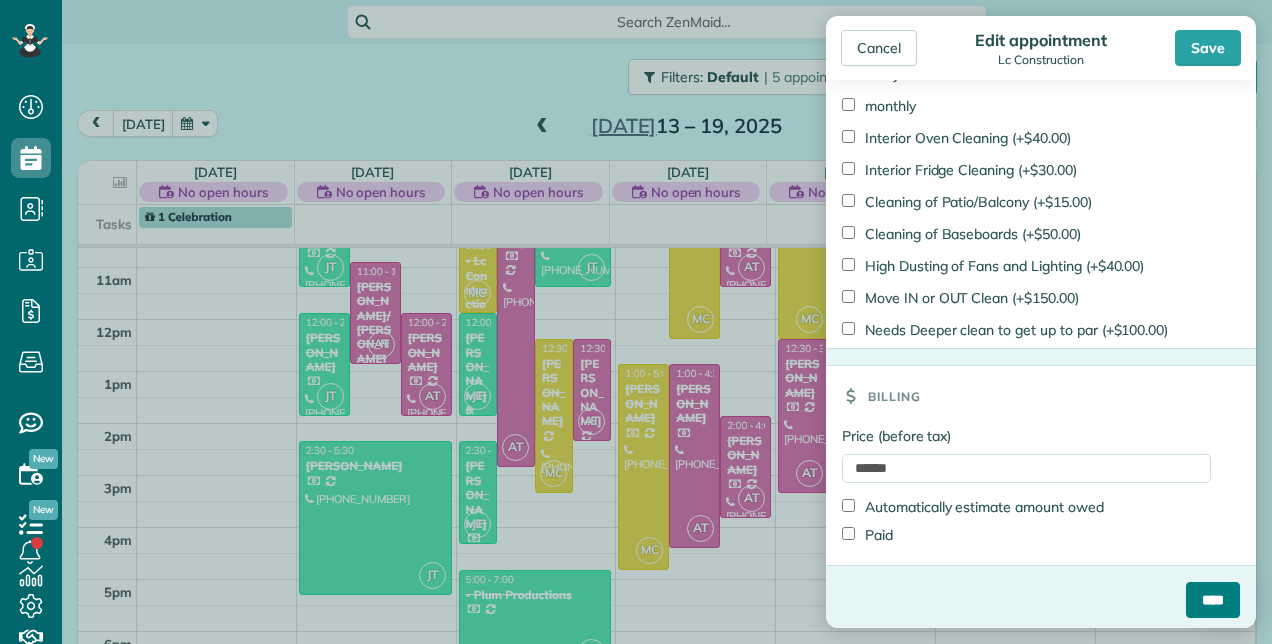 click on "****" at bounding box center [1213, 600] 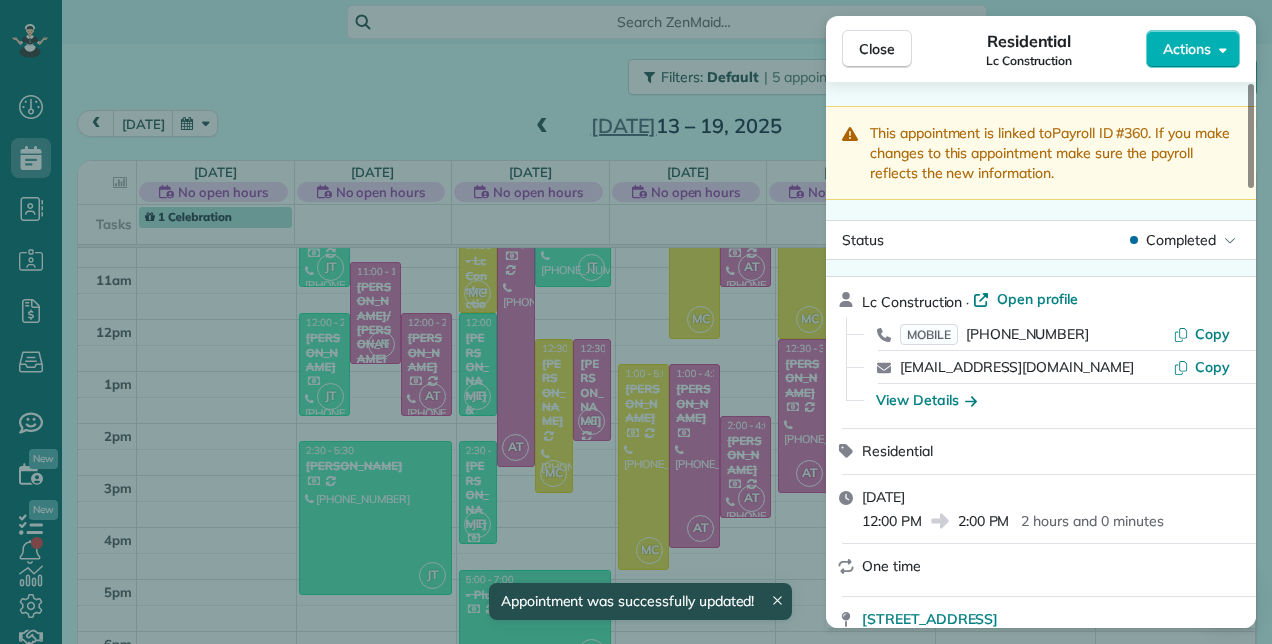 drag, startPoint x: 892, startPoint y: 39, endPoint x: 912, endPoint y: 48, distance: 21.931713 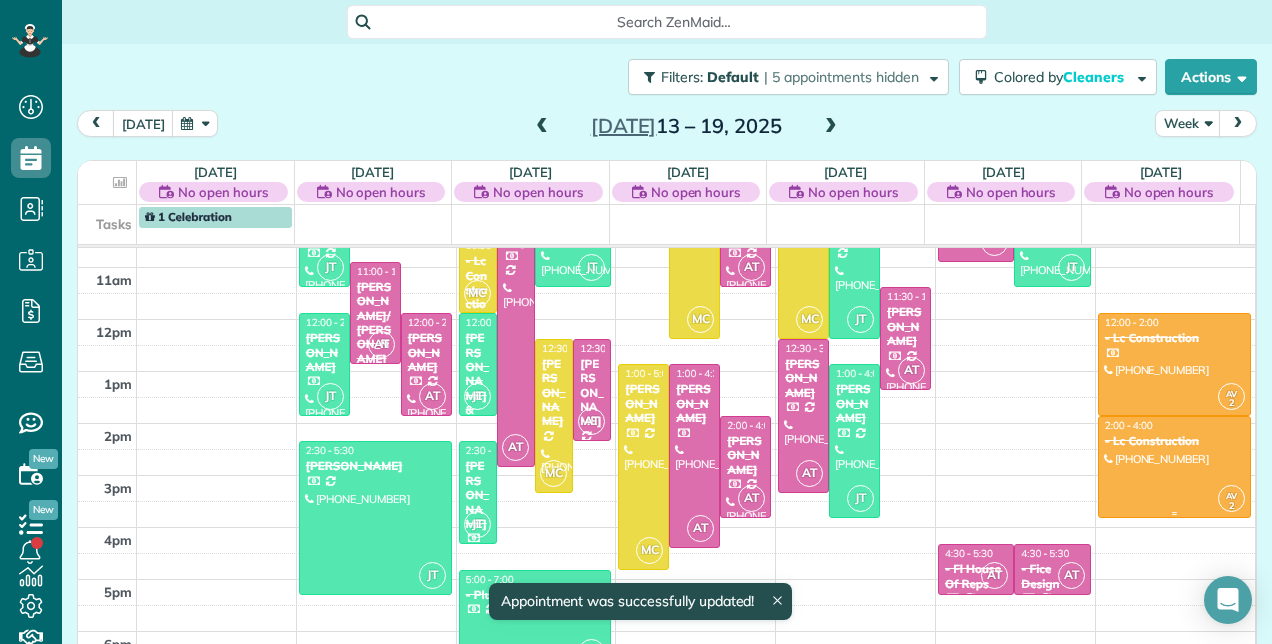 click at bounding box center (1174, 467) 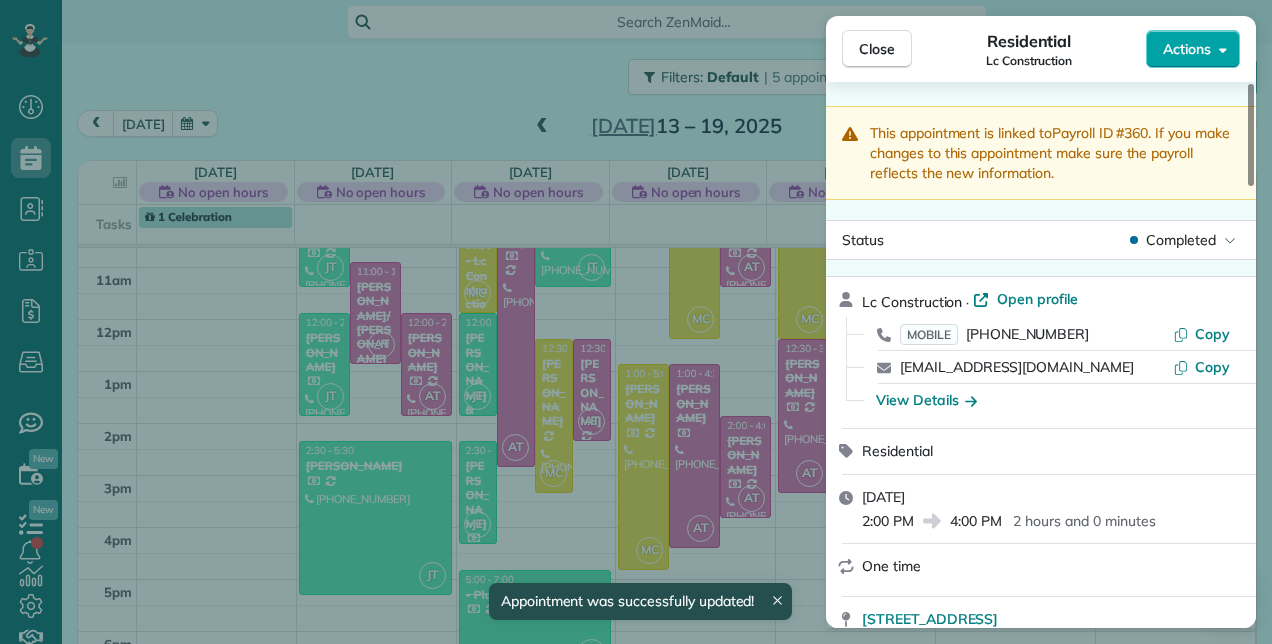 click on "Actions" at bounding box center [1193, 49] 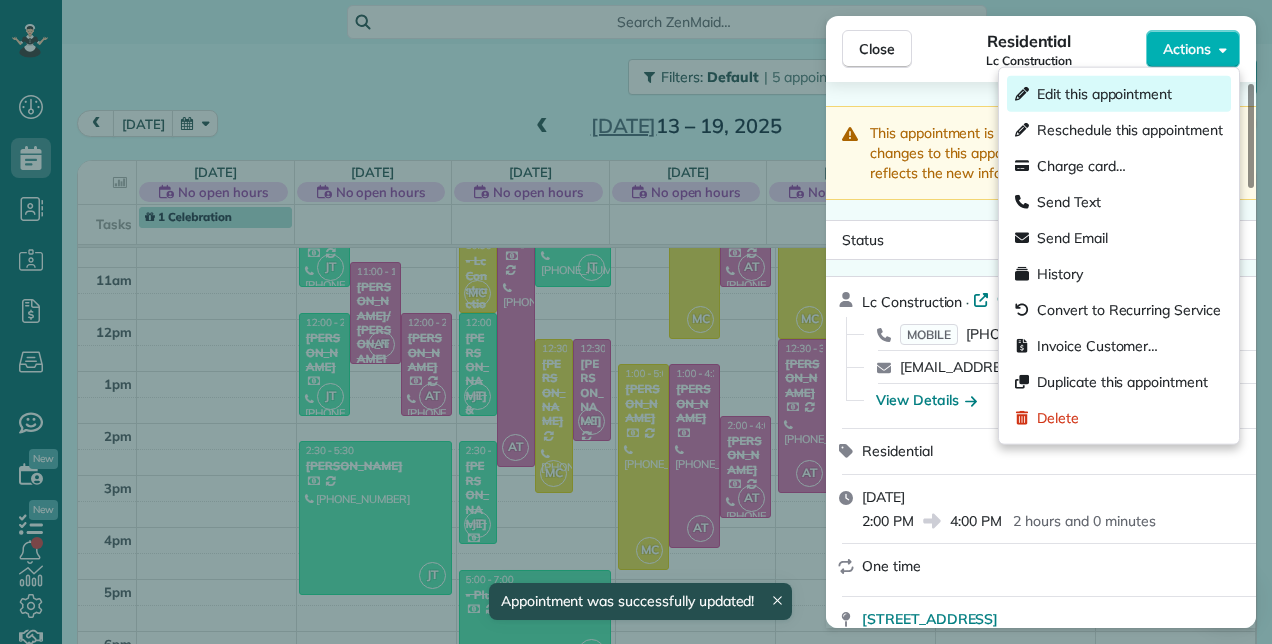 click on "Edit this appointment" at bounding box center (1104, 94) 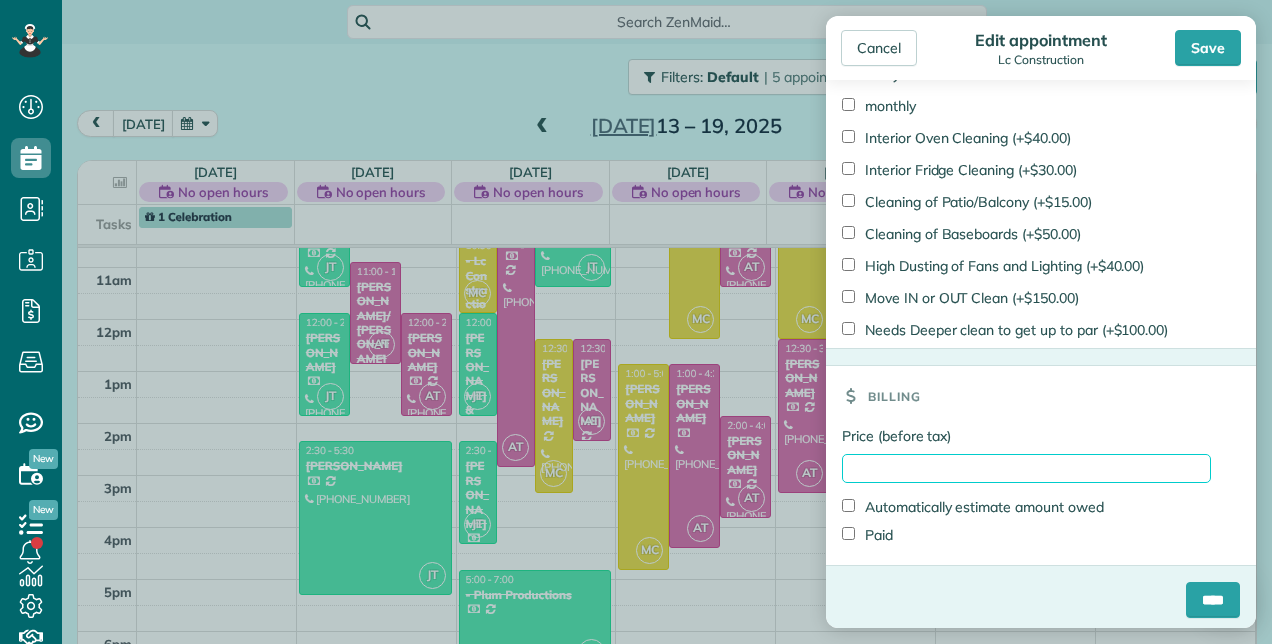 scroll, scrollTop: 1596, scrollLeft: 0, axis: vertical 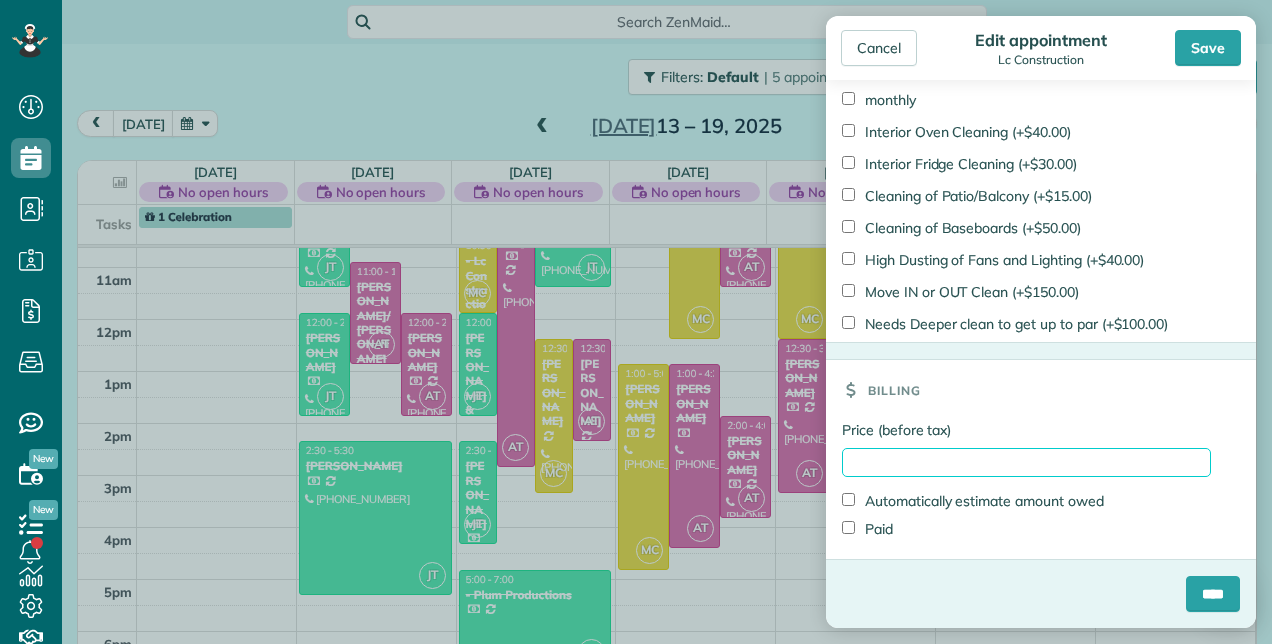 click on "Price (before tax)" at bounding box center (1026, 462) 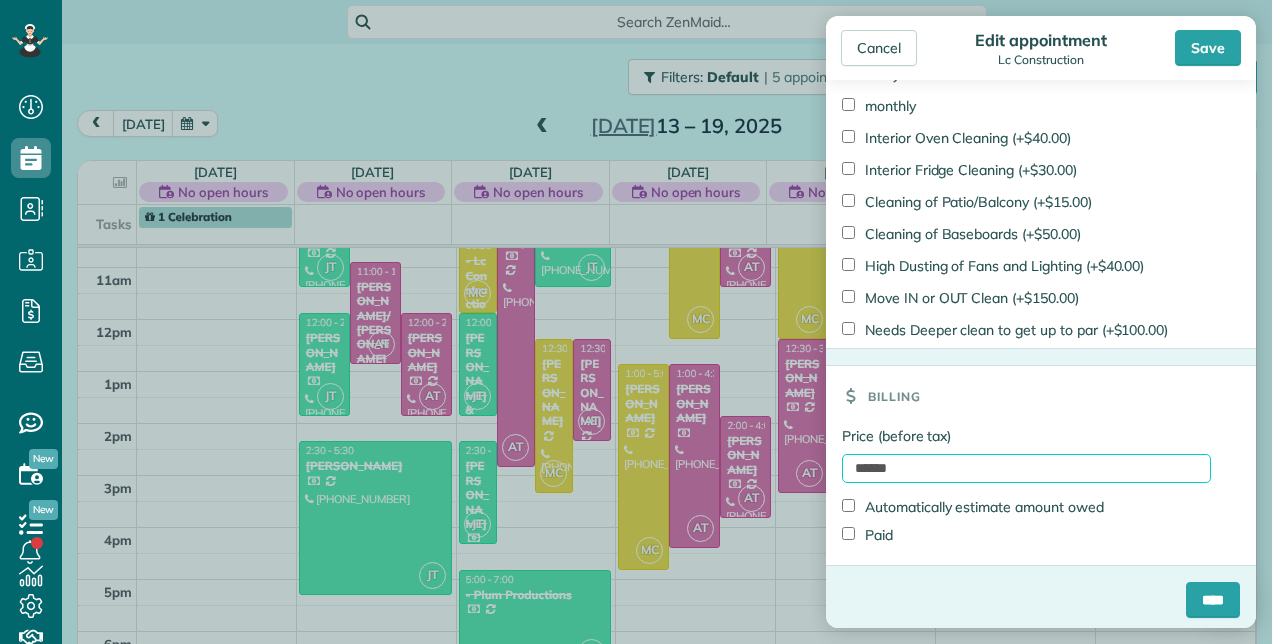 type on "******" 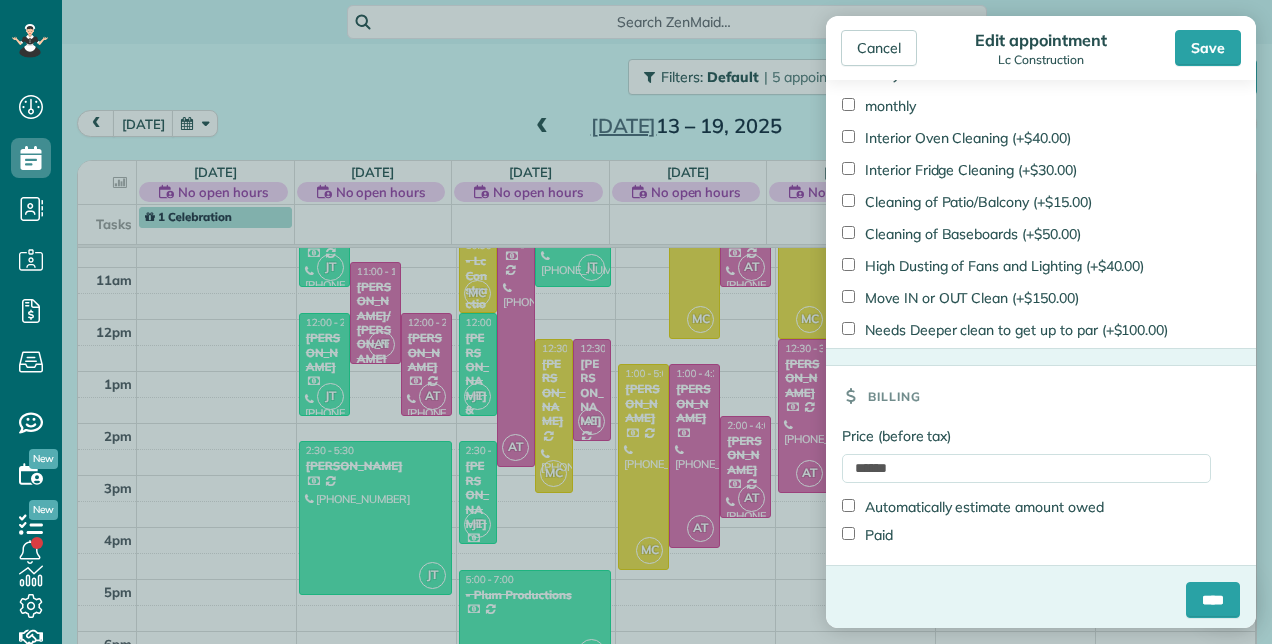 click on "Paid" at bounding box center [867, 535] 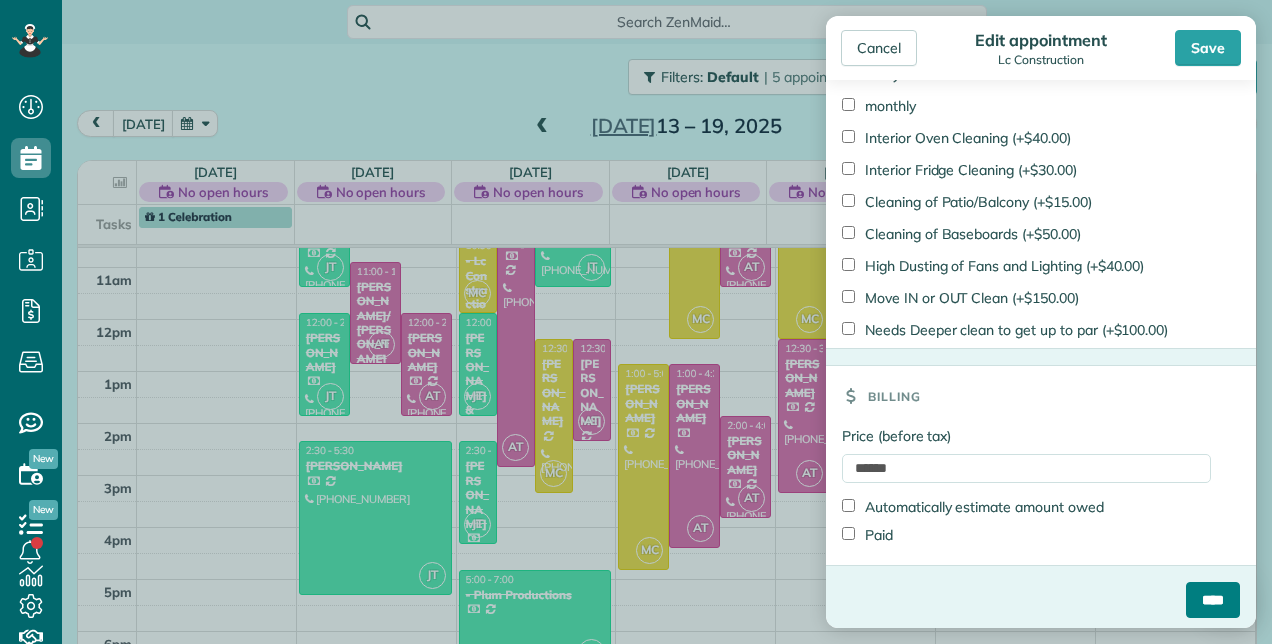 click on "****" at bounding box center (1213, 600) 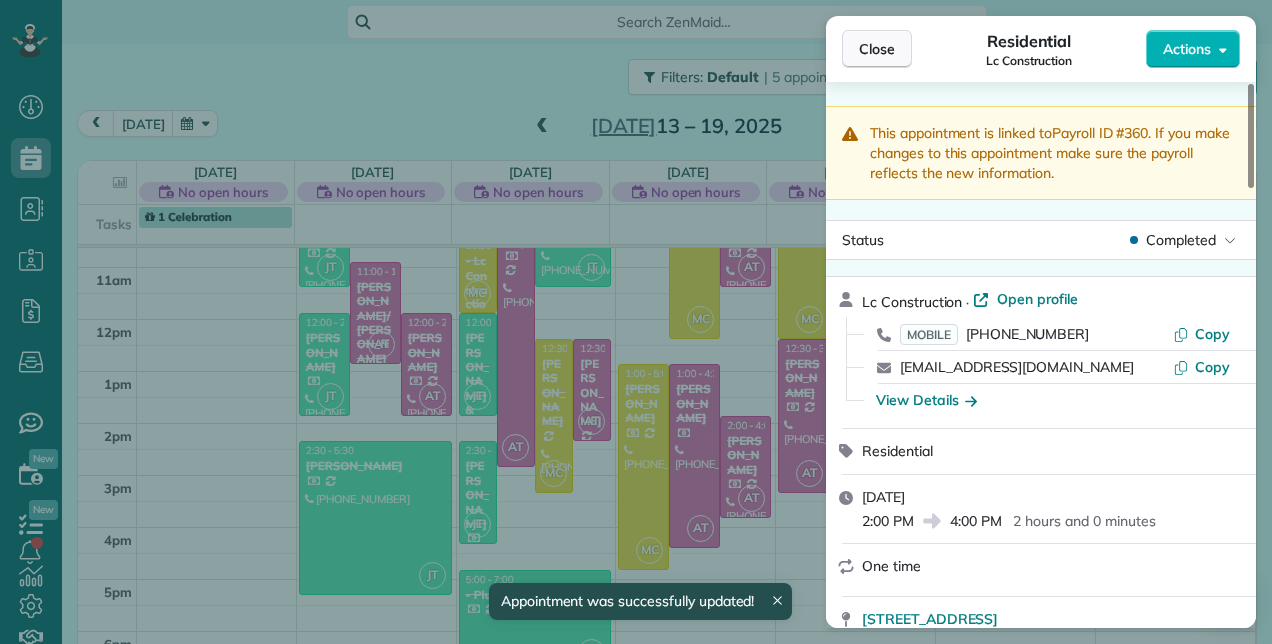 click on "Close" at bounding box center (877, 49) 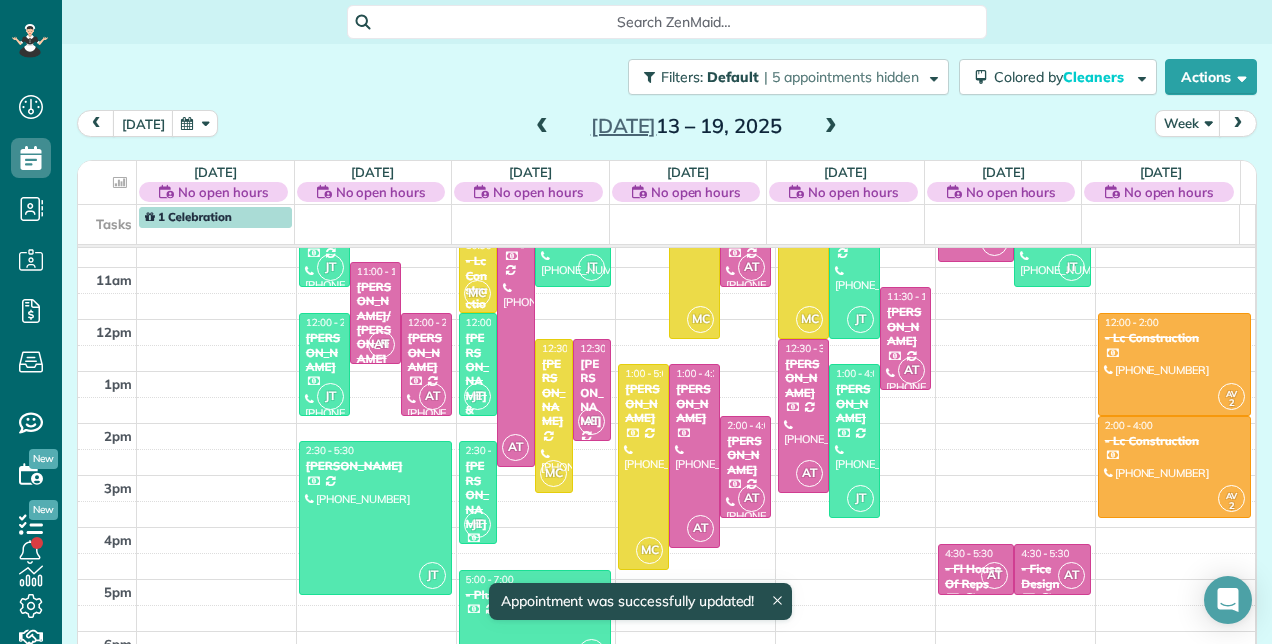 click at bounding box center (831, 127) 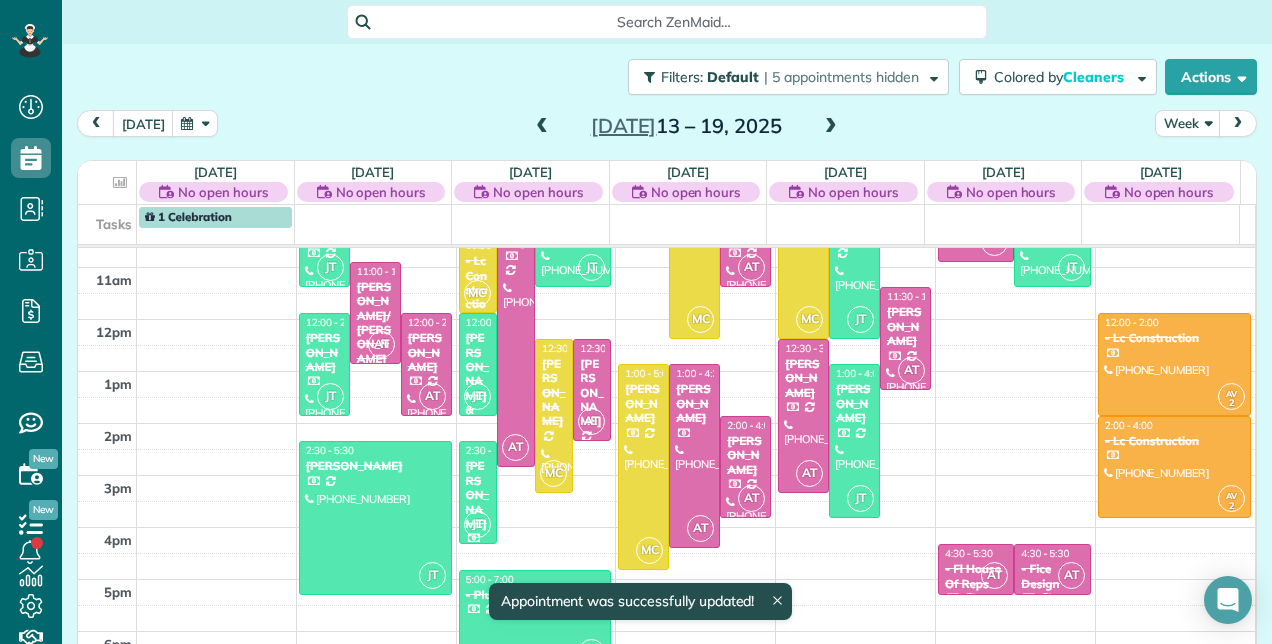 scroll, scrollTop: 258, scrollLeft: 0, axis: vertical 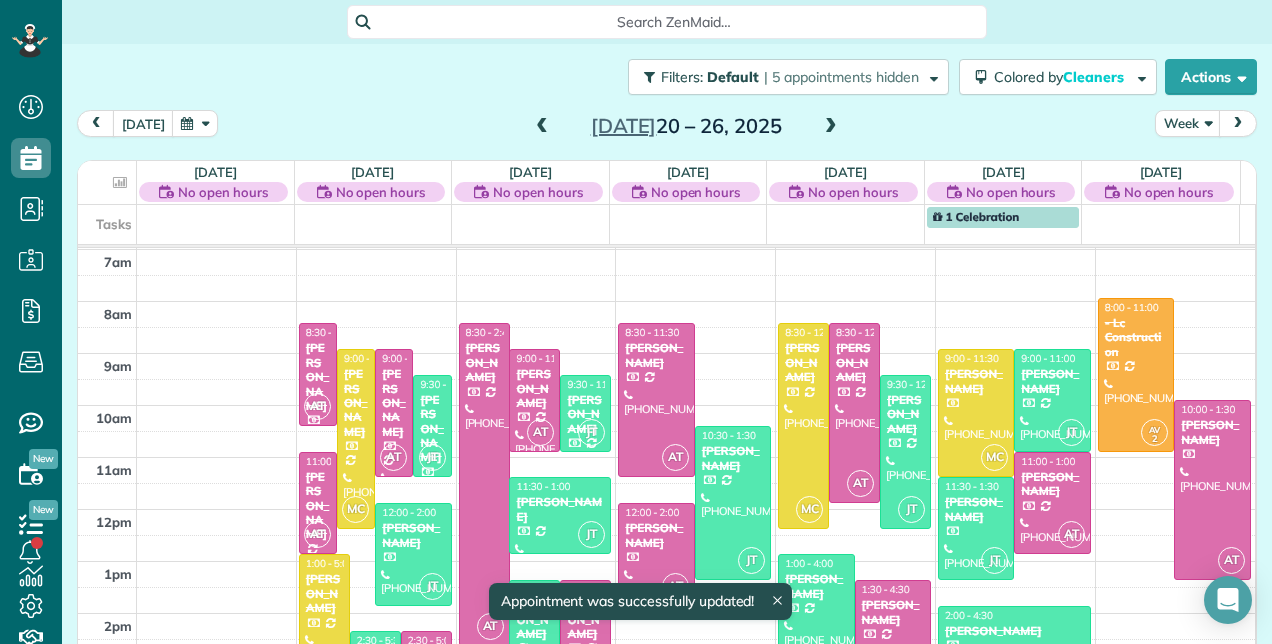 click at bounding box center (831, 127) 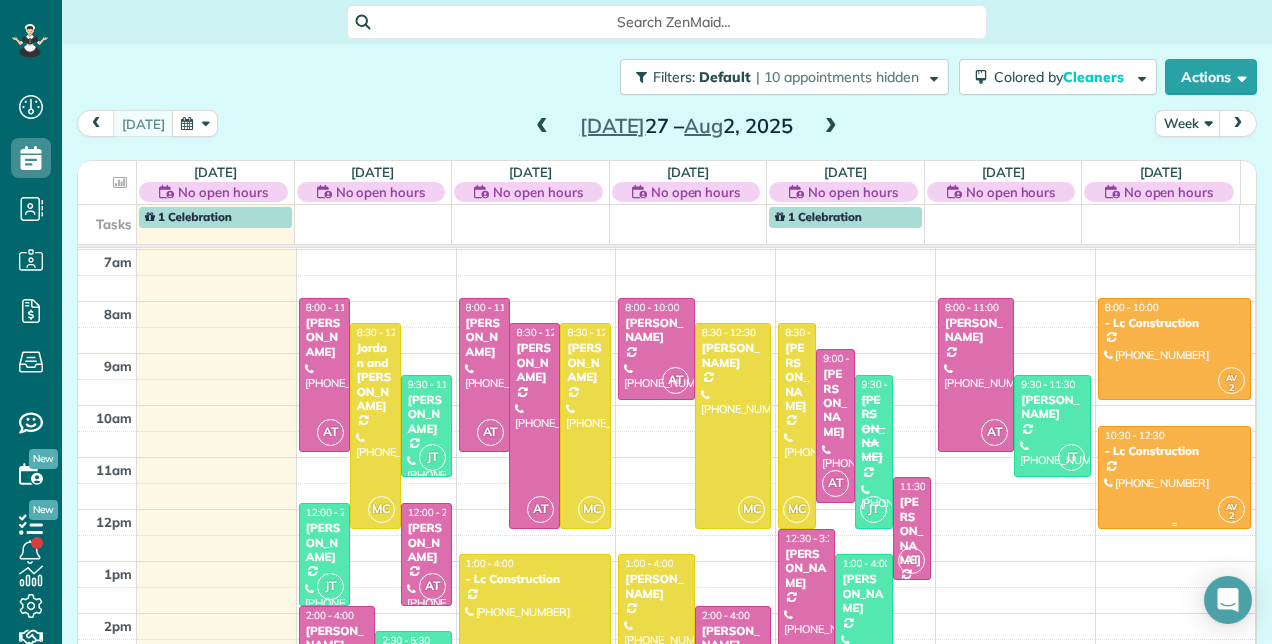click at bounding box center [1174, 477] 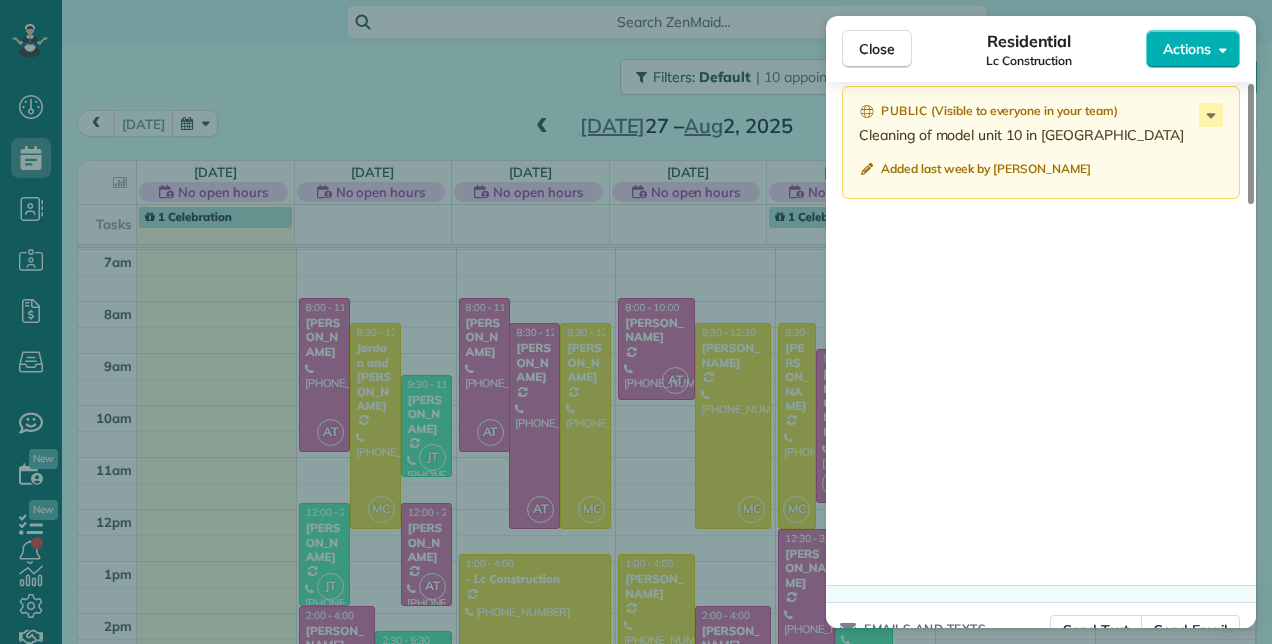 scroll, scrollTop: 1700, scrollLeft: 0, axis: vertical 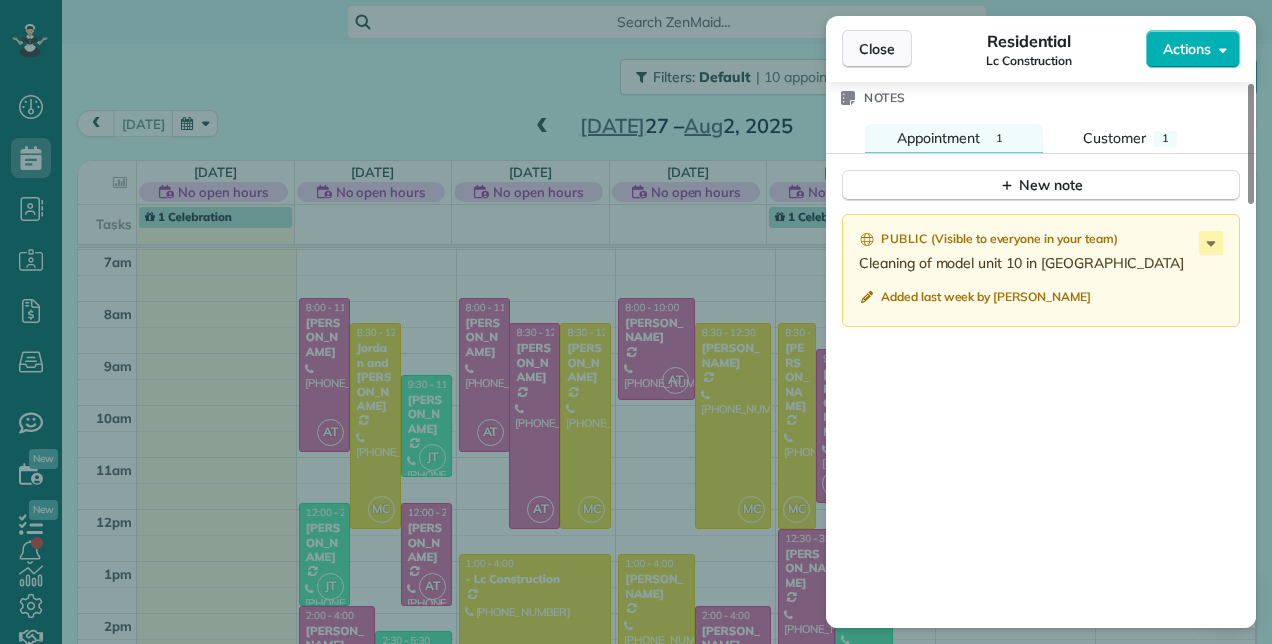 click on "Close" at bounding box center [877, 49] 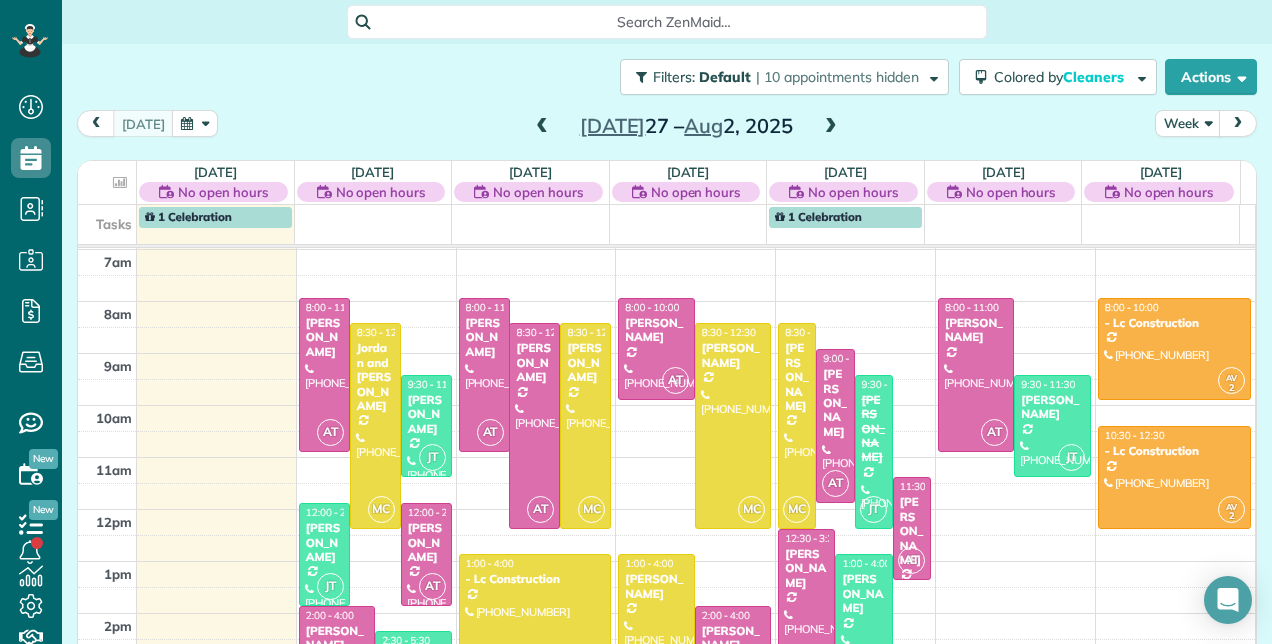 click at bounding box center (542, 127) 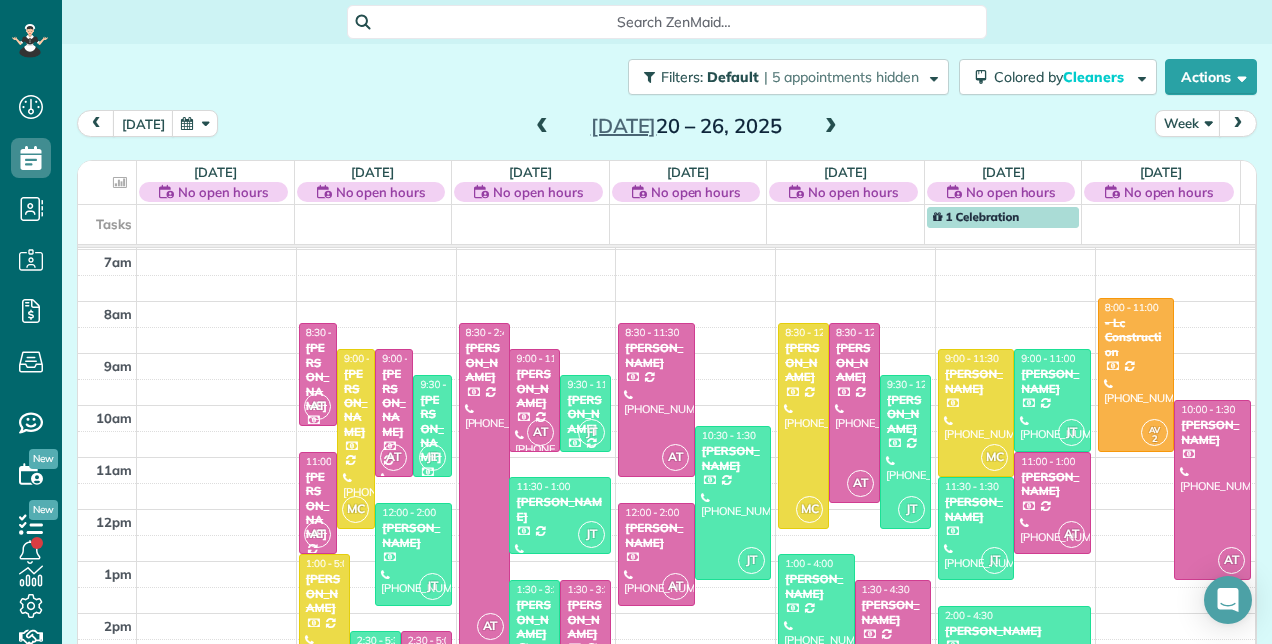 click at bounding box center (831, 127) 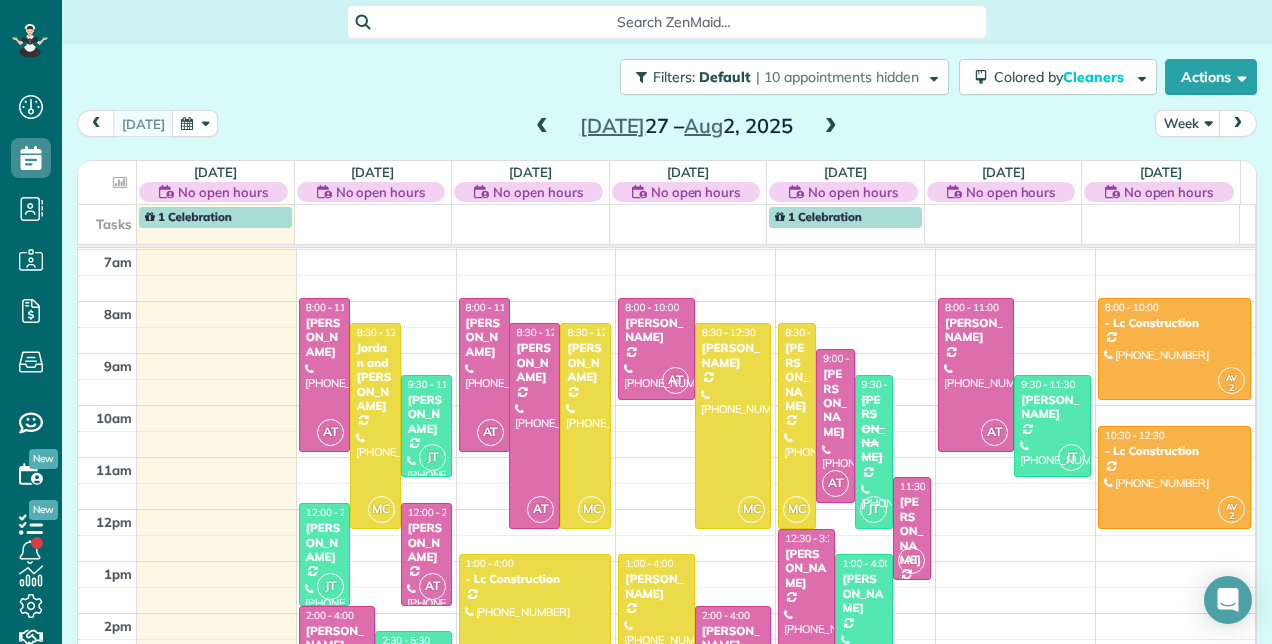 click at bounding box center [831, 127] 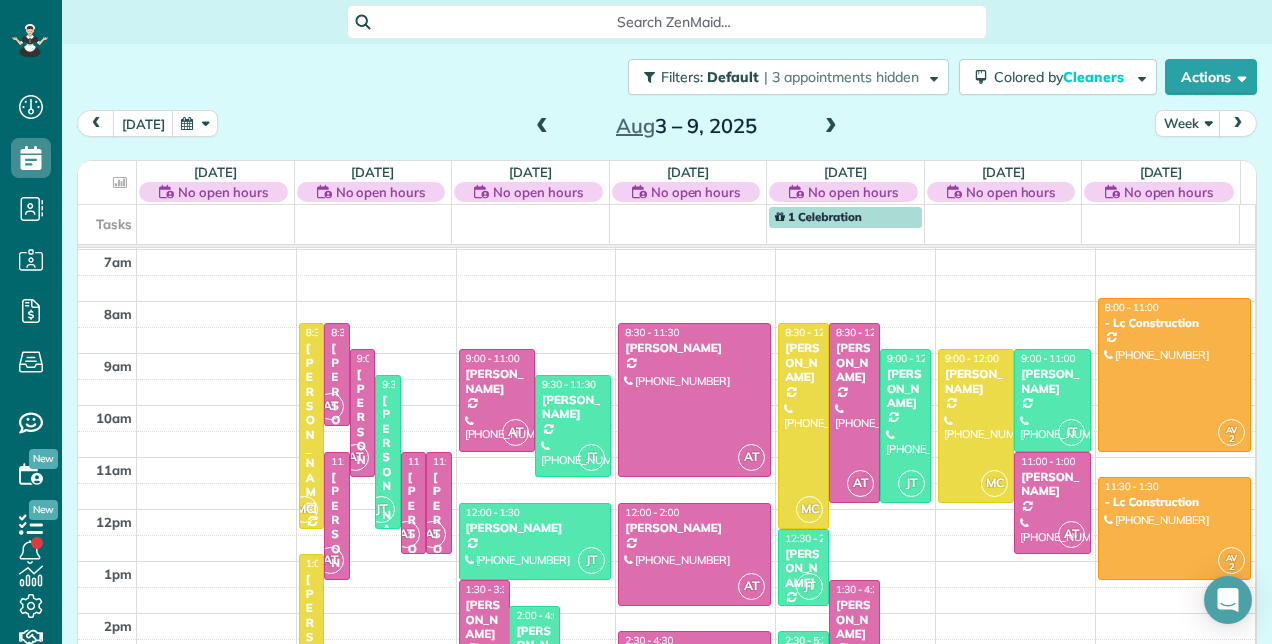 click at bounding box center [542, 127] 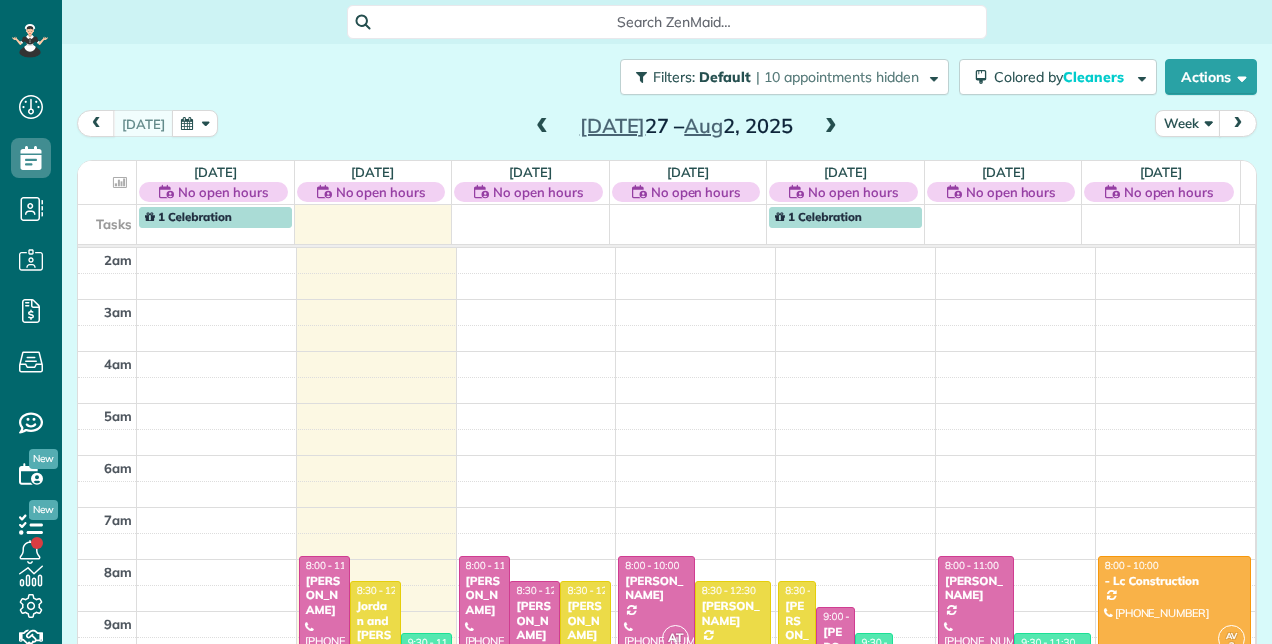 scroll, scrollTop: 0, scrollLeft: 0, axis: both 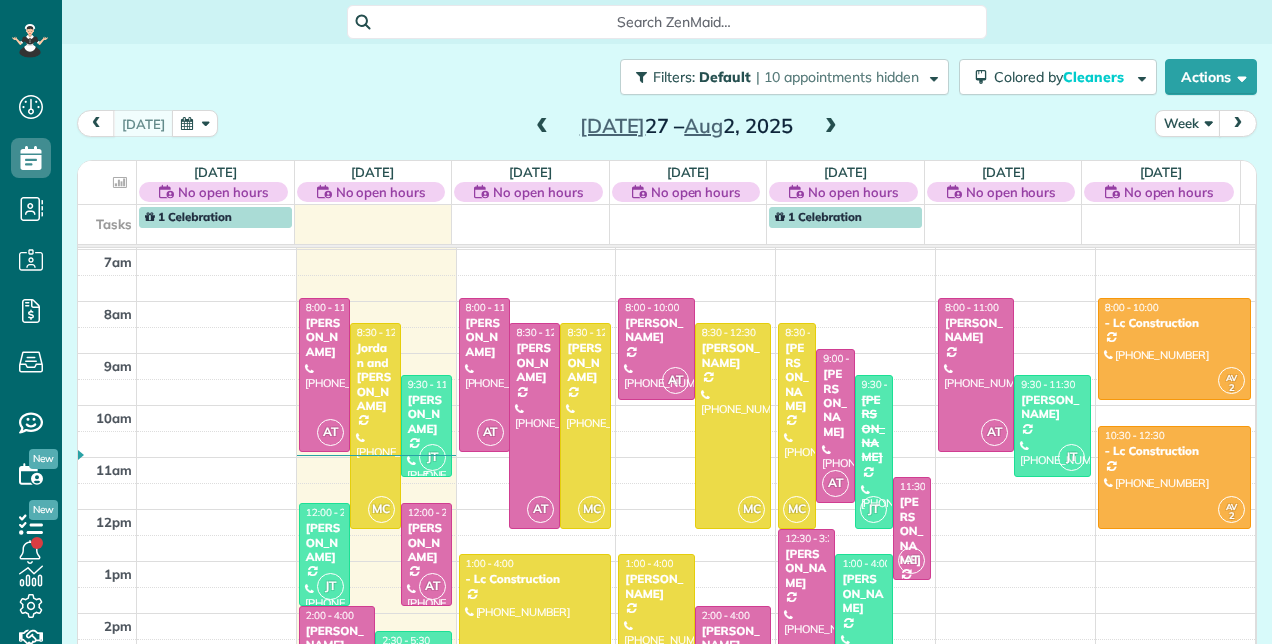 click at bounding box center (426, 426) 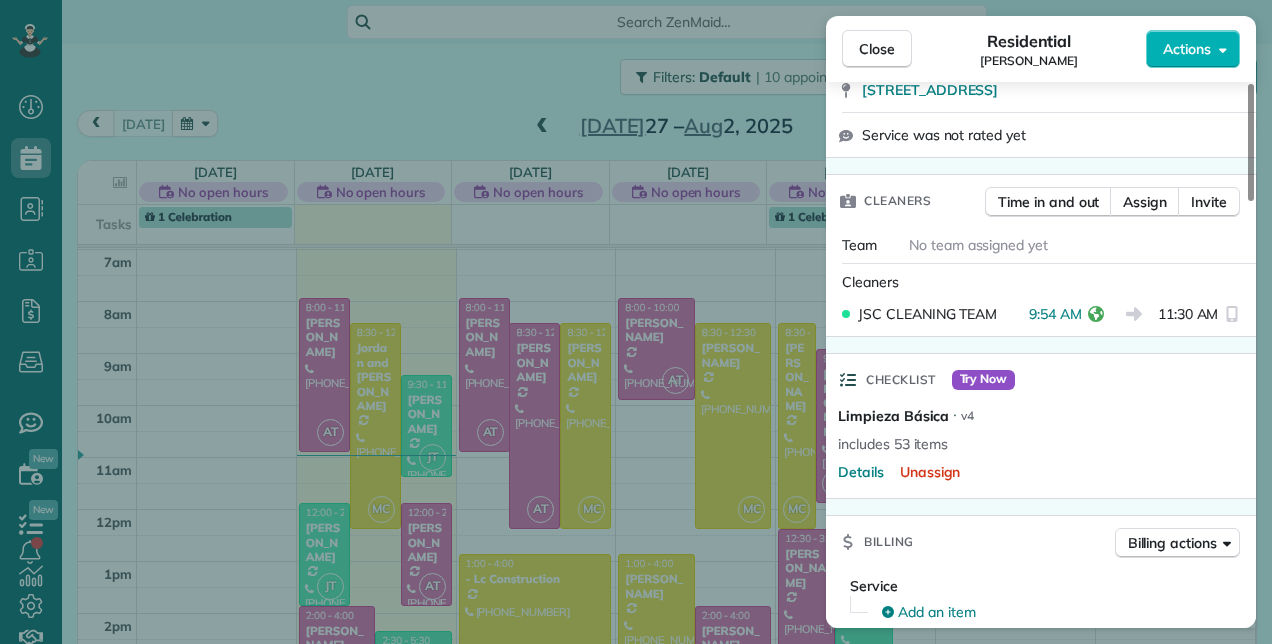 scroll, scrollTop: 700, scrollLeft: 0, axis: vertical 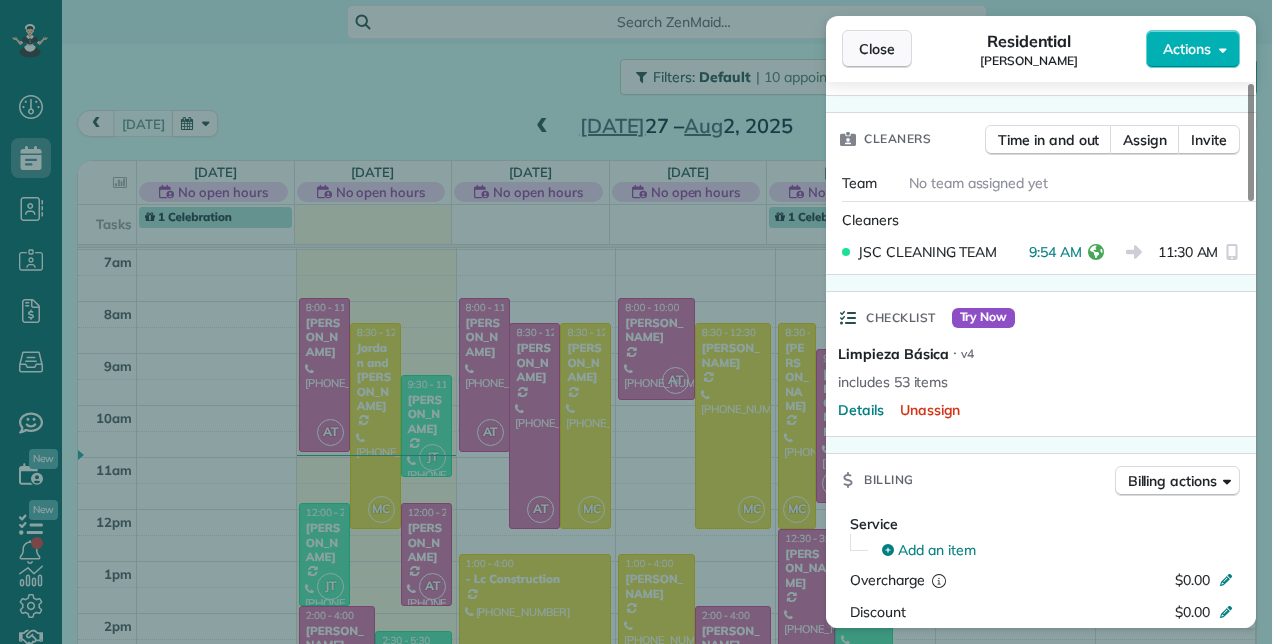 click on "Close" at bounding box center (877, 49) 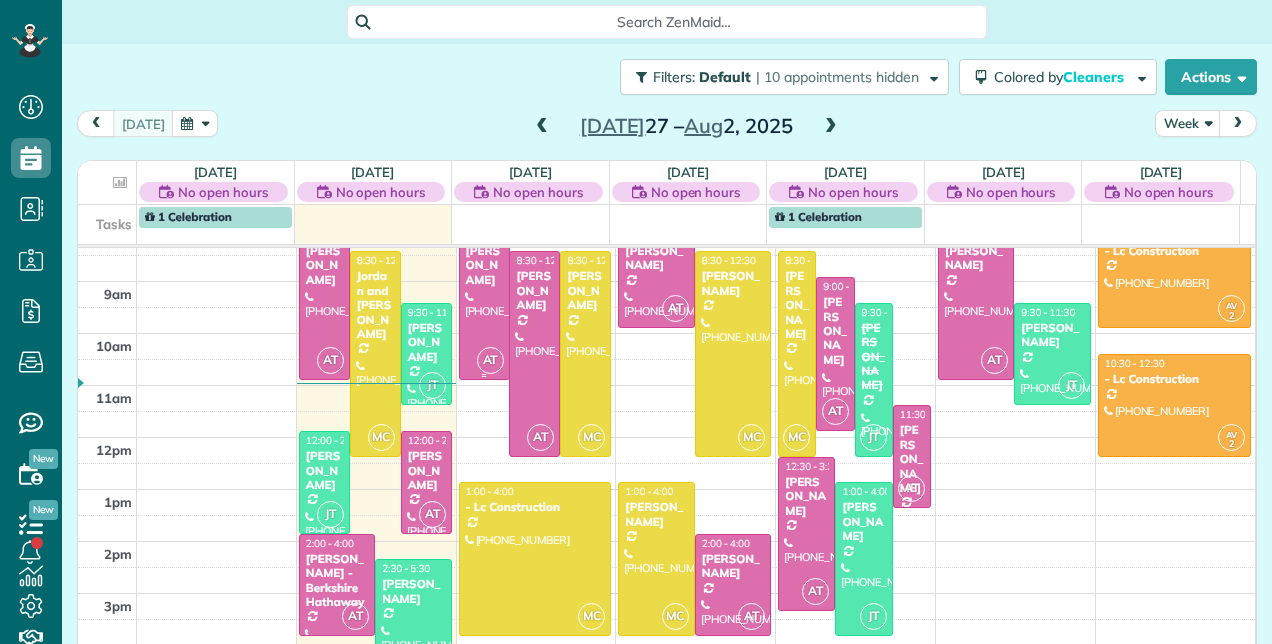 scroll, scrollTop: 448, scrollLeft: 0, axis: vertical 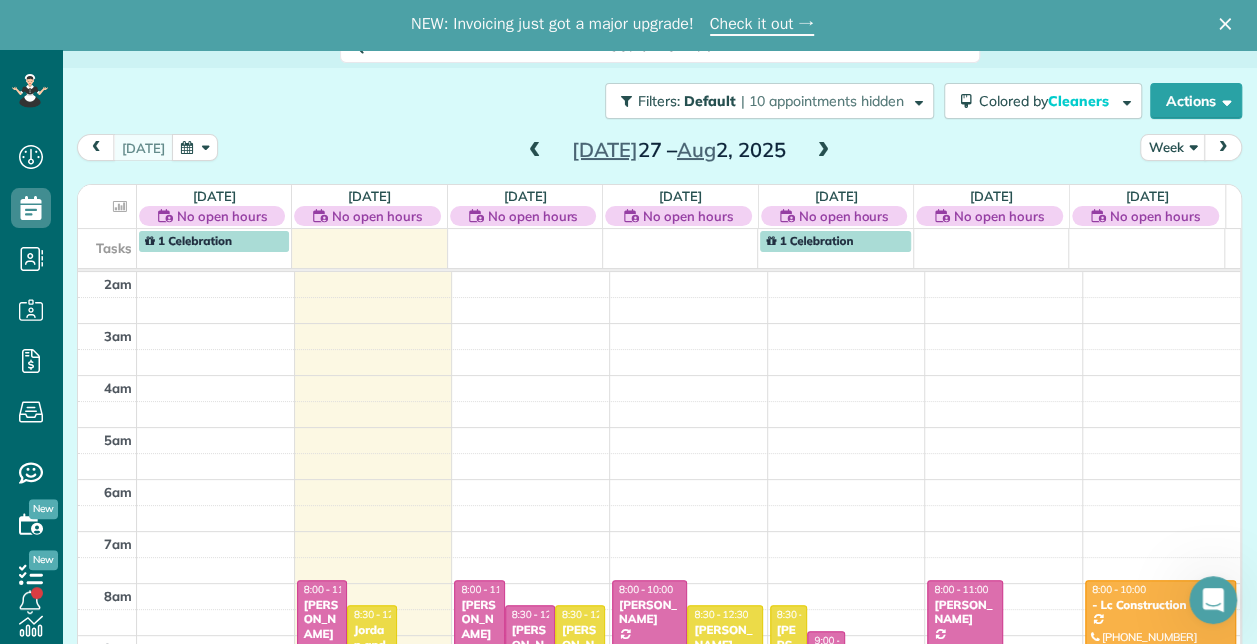 click on "1 Celebration" at bounding box center [188, 240] 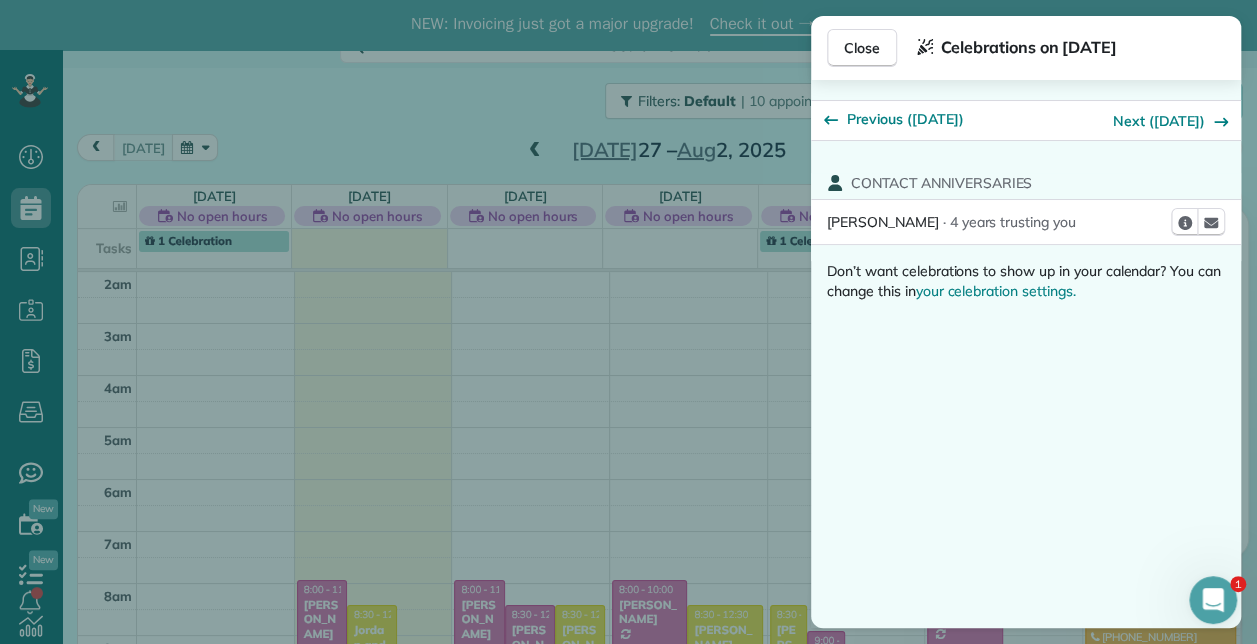 scroll, scrollTop: 0, scrollLeft: 0, axis: both 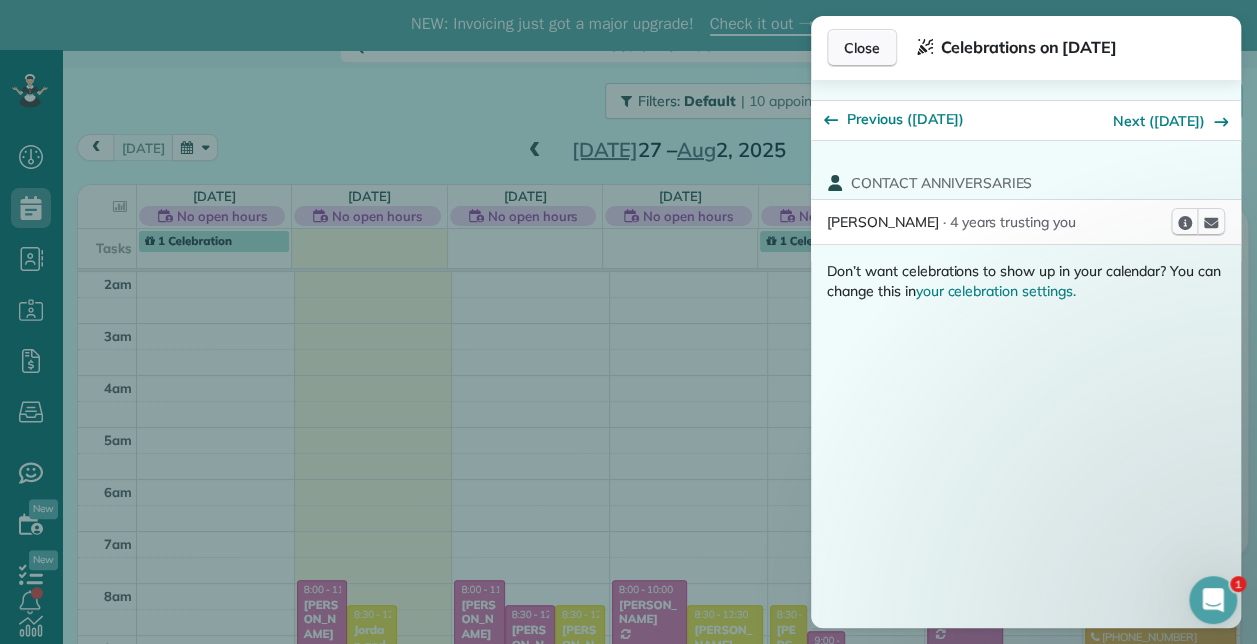 click on "Close" at bounding box center [862, 48] 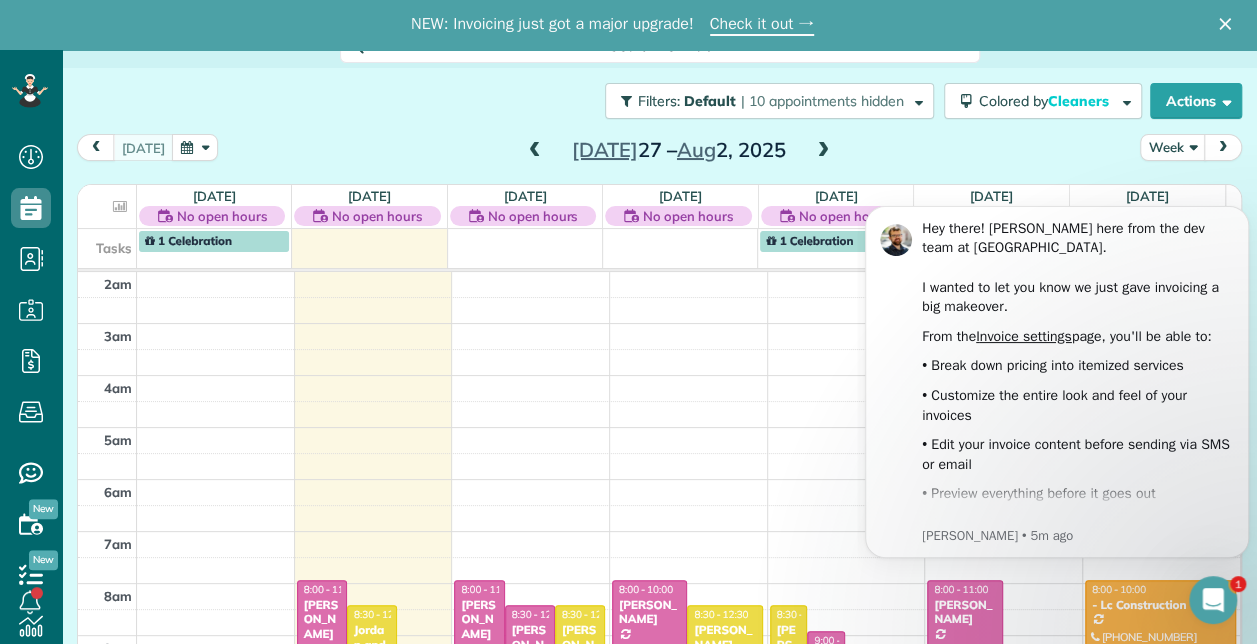 click 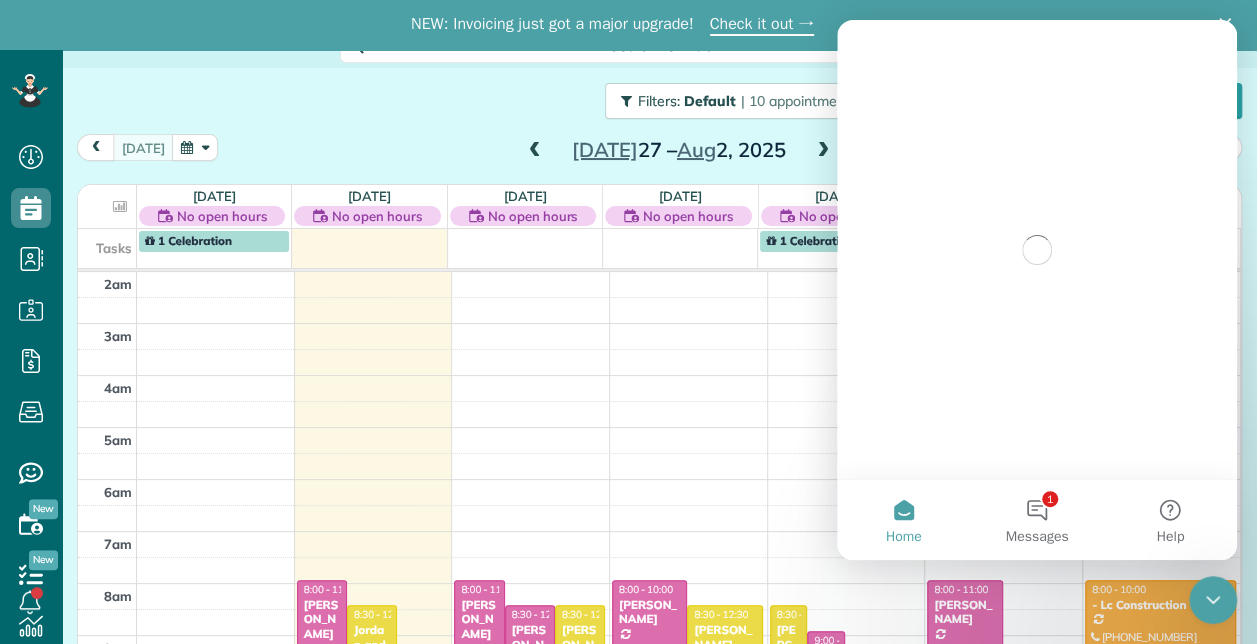 scroll, scrollTop: 0, scrollLeft: 0, axis: both 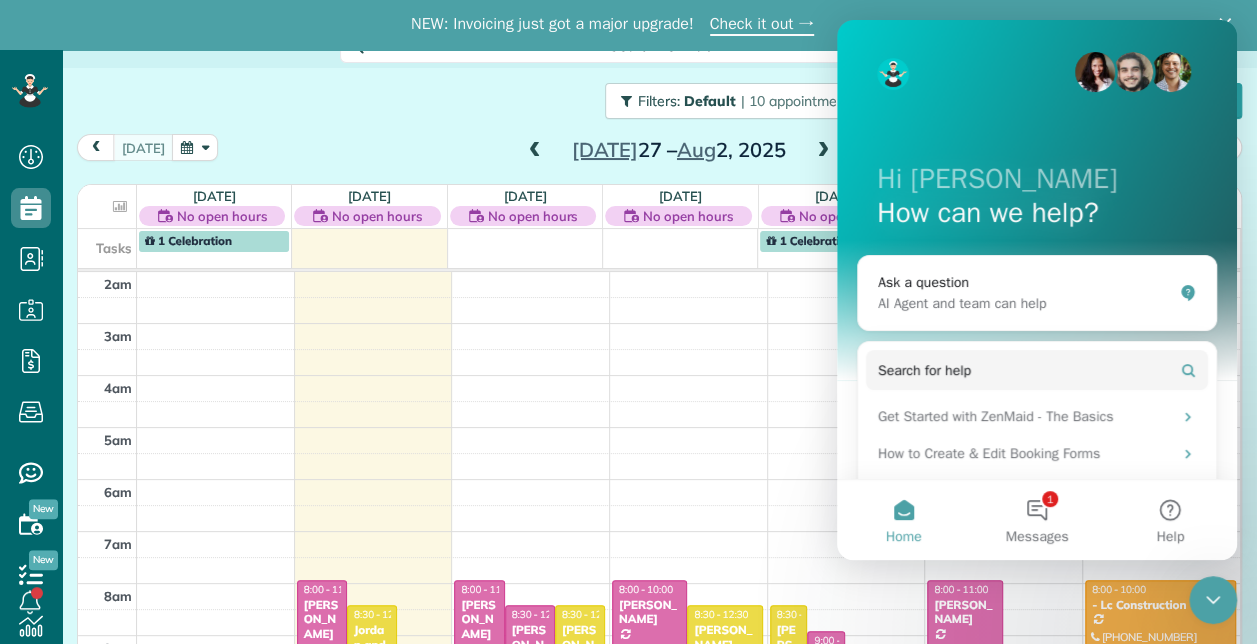 click 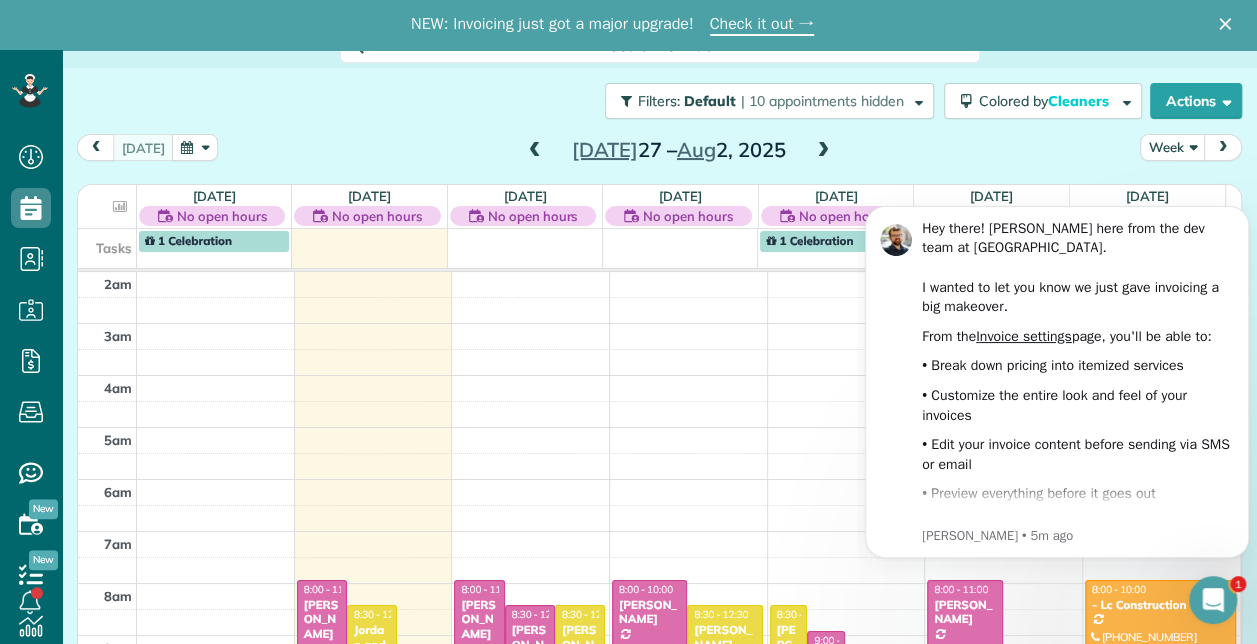 scroll, scrollTop: 0, scrollLeft: 0, axis: both 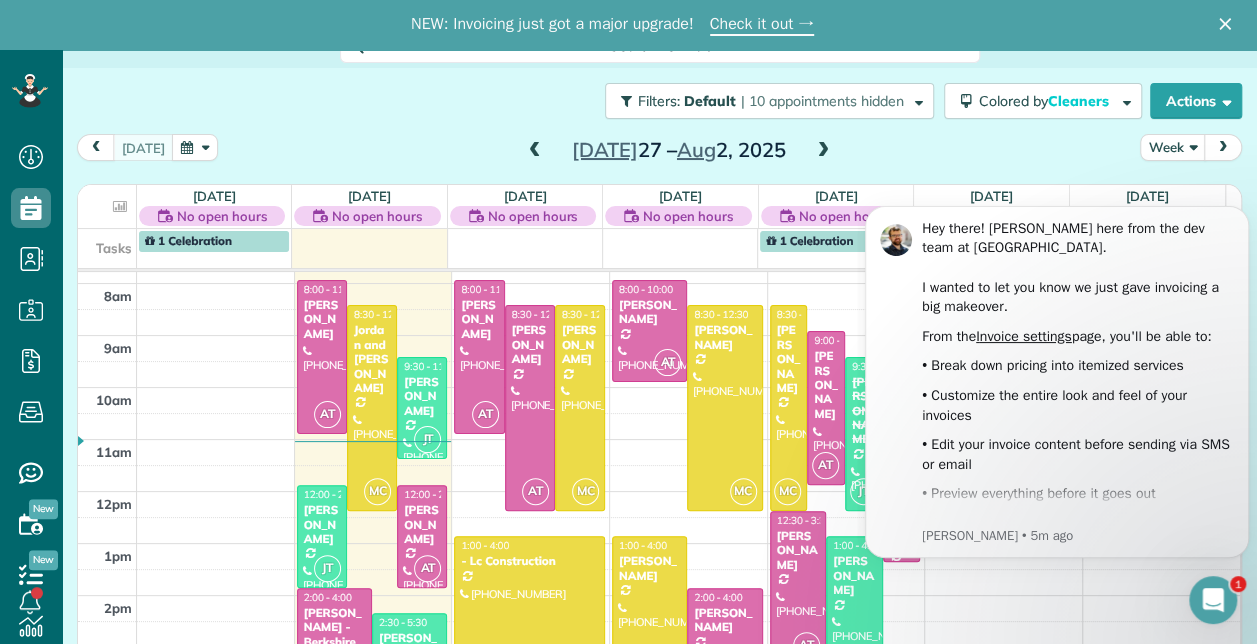 click on "today   Week Jul  27 –  Aug  2, 2025" at bounding box center [659, 152] 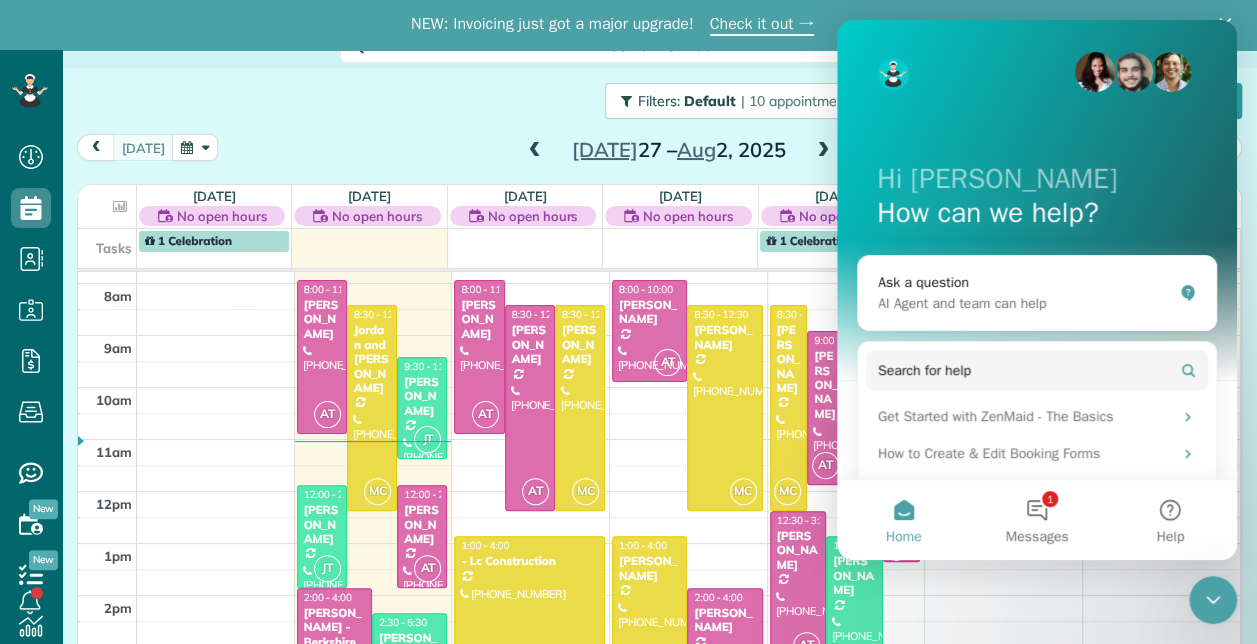 click 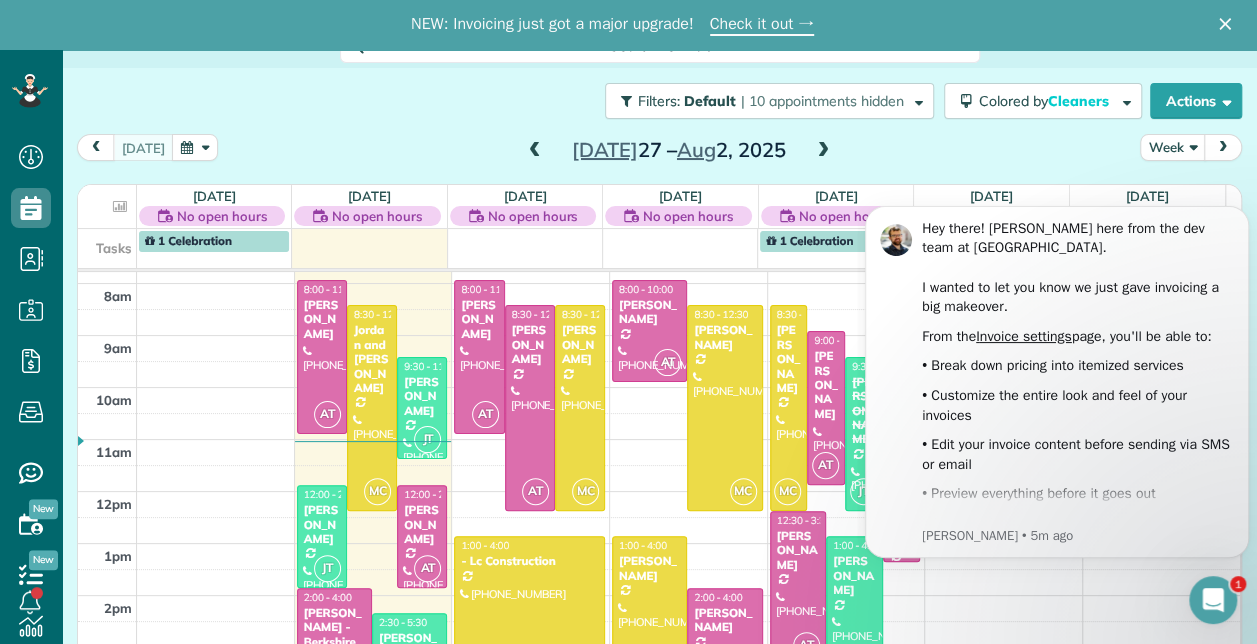 scroll, scrollTop: 0, scrollLeft: 0, axis: both 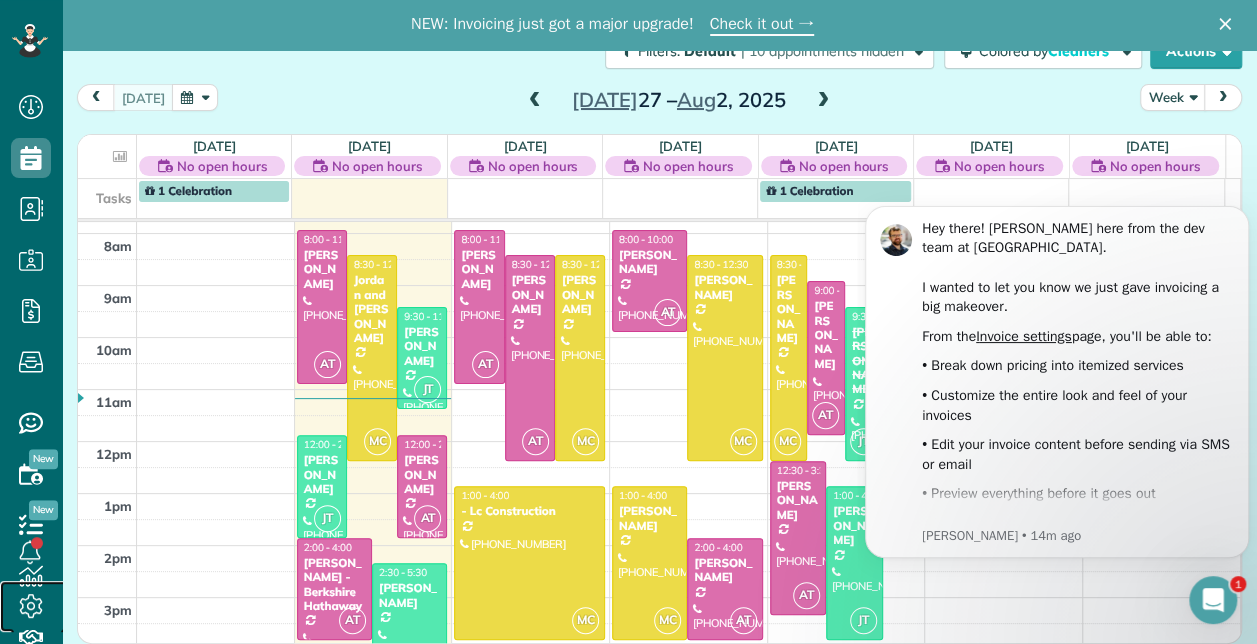 click 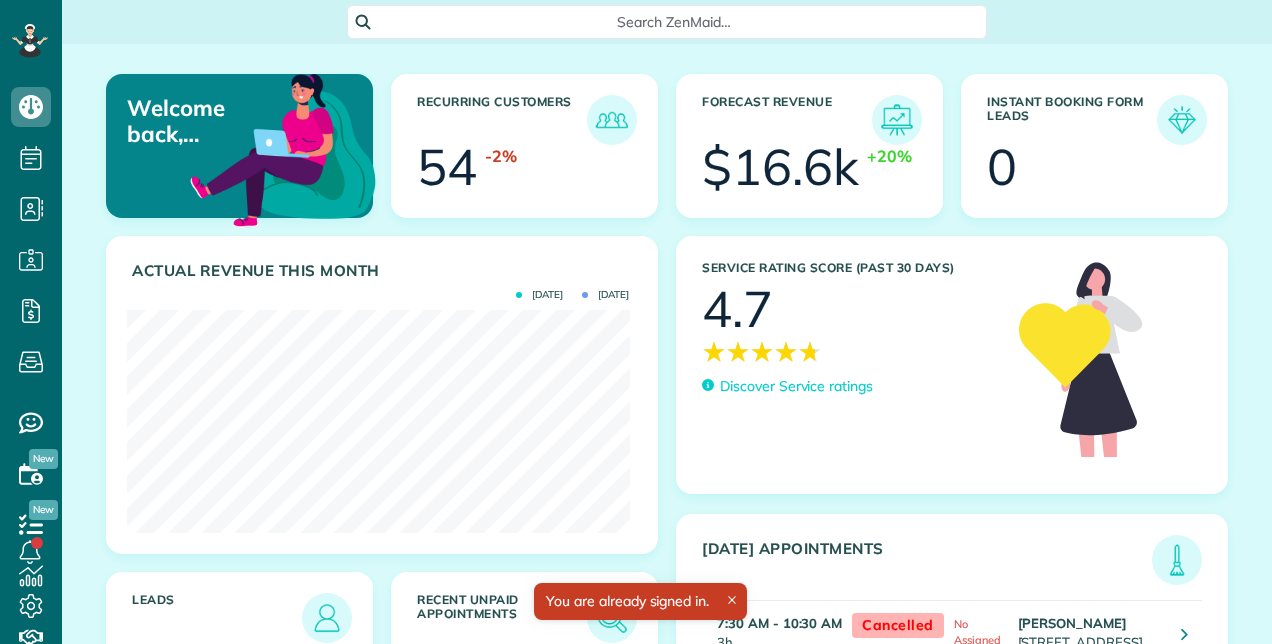 scroll, scrollTop: 0, scrollLeft: 0, axis: both 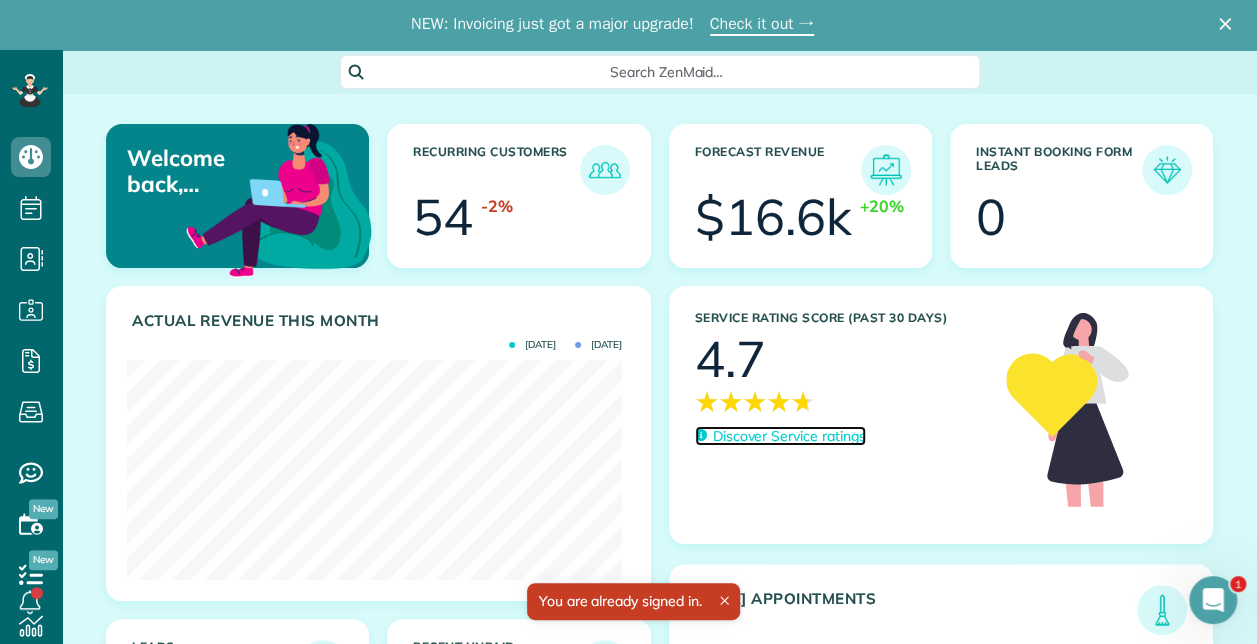click on "Discover Service ratings" at bounding box center (789, 436) 